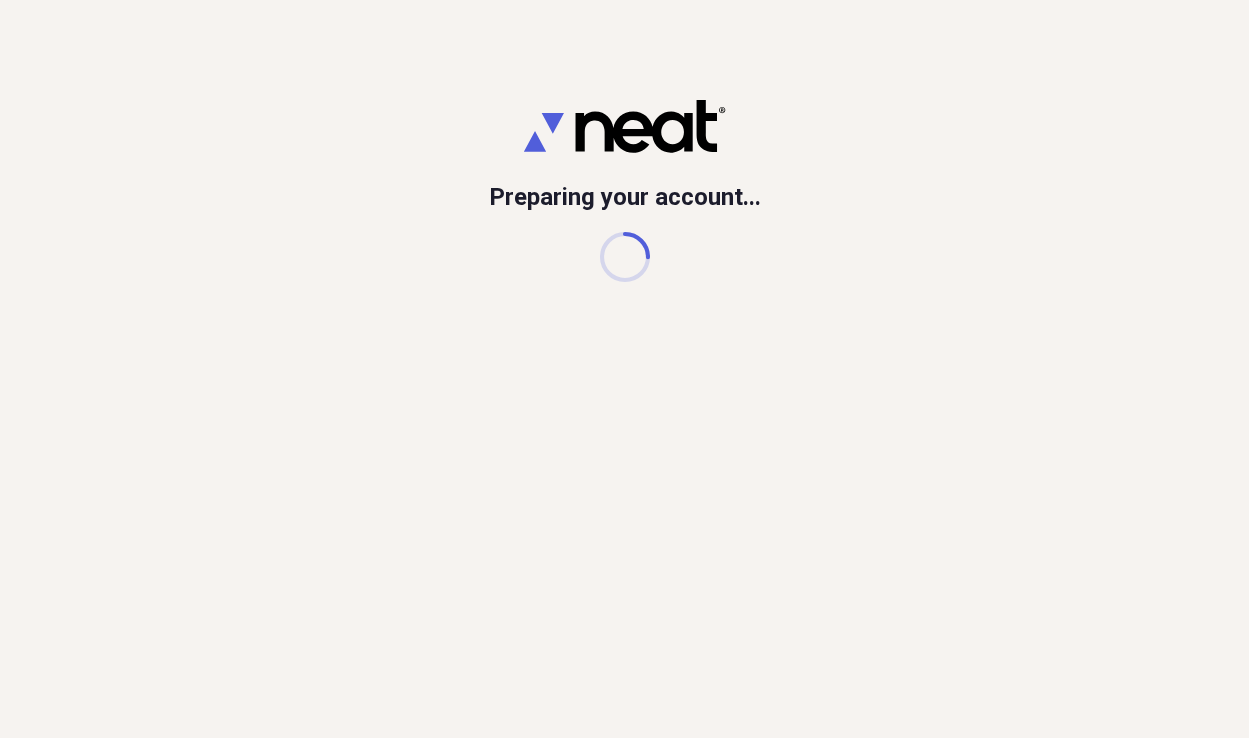 scroll, scrollTop: 0, scrollLeft: 0, axis: both 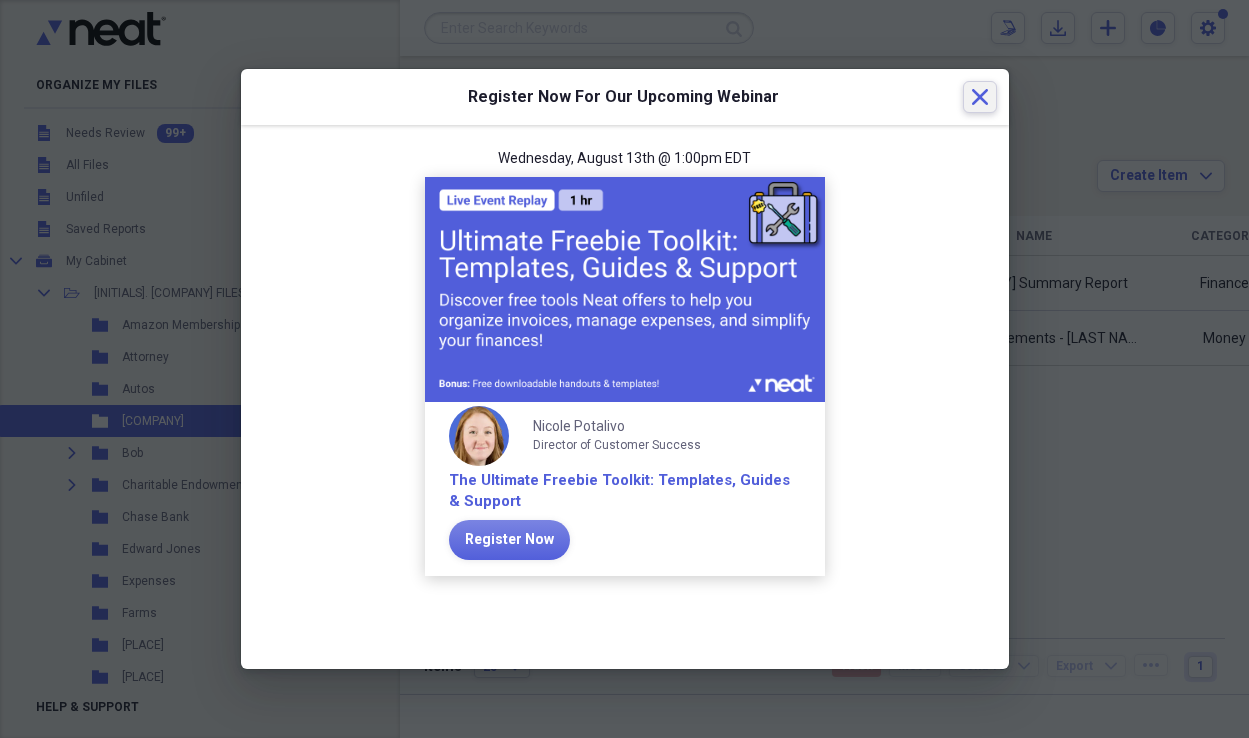 click on "Close" 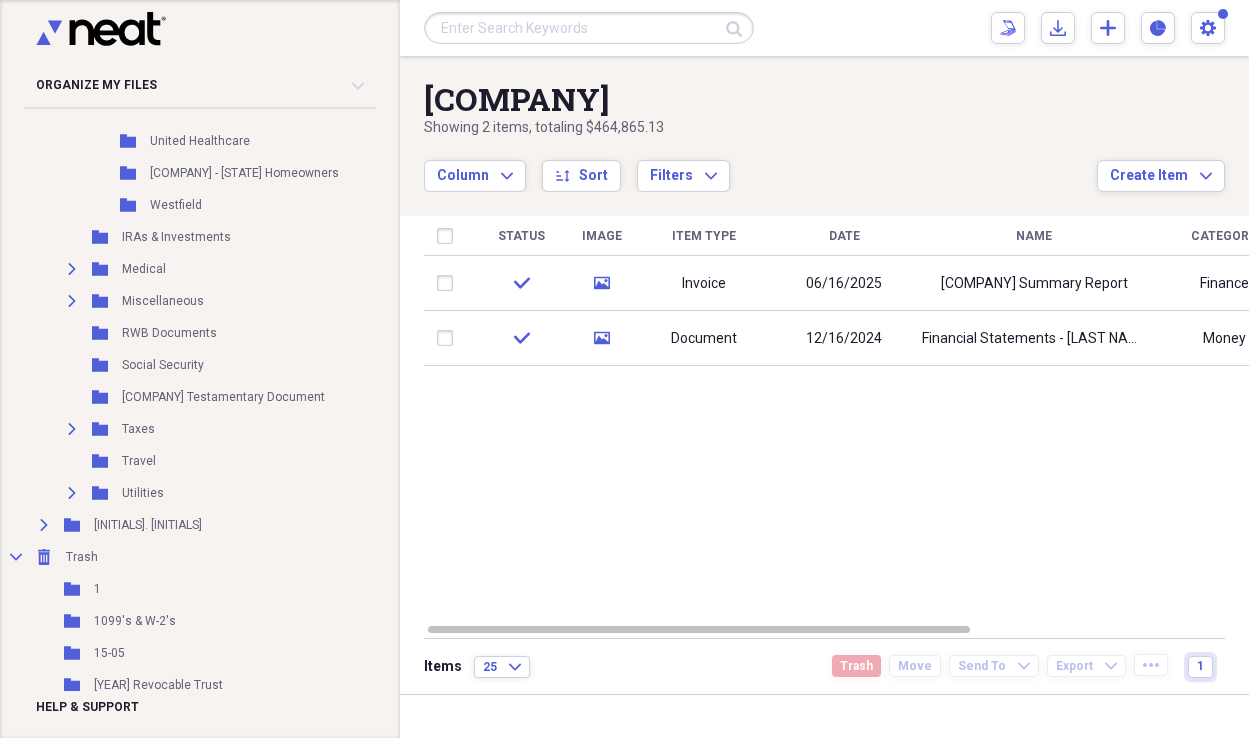 scroll, scrollTop: 762, scrollLeft: 0, axis: vertical 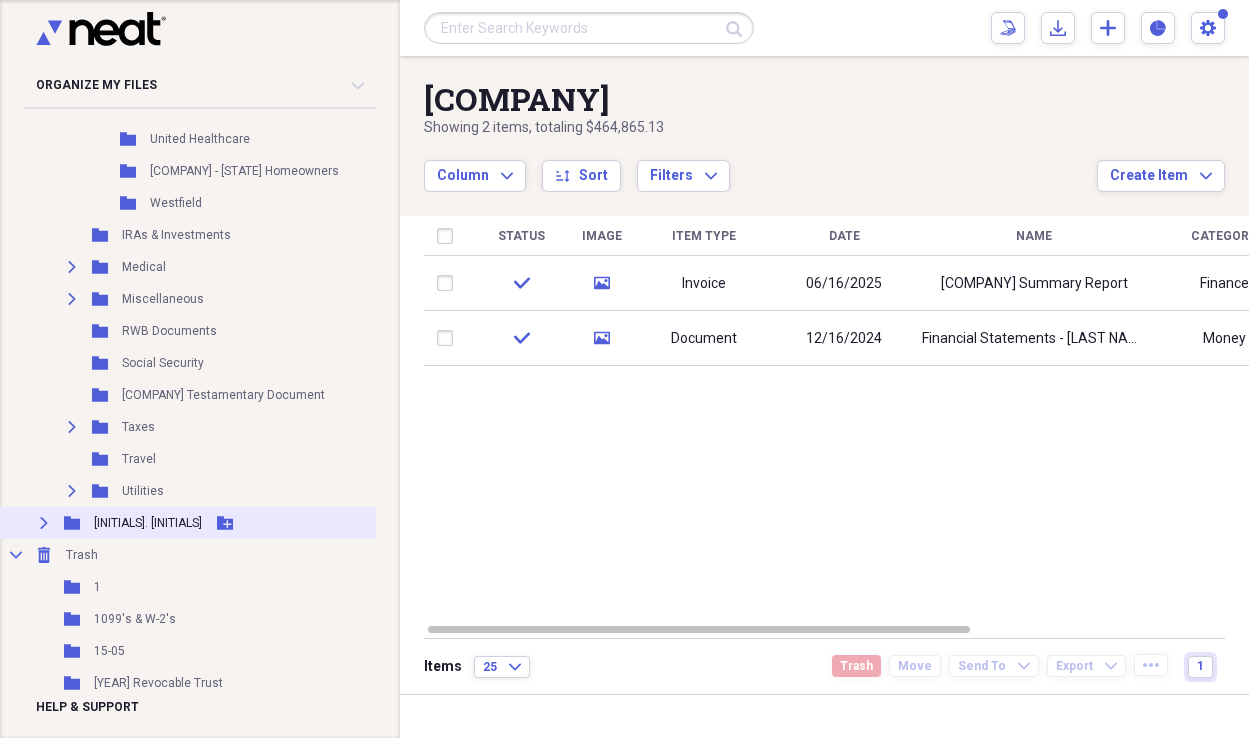 click on "Expand" 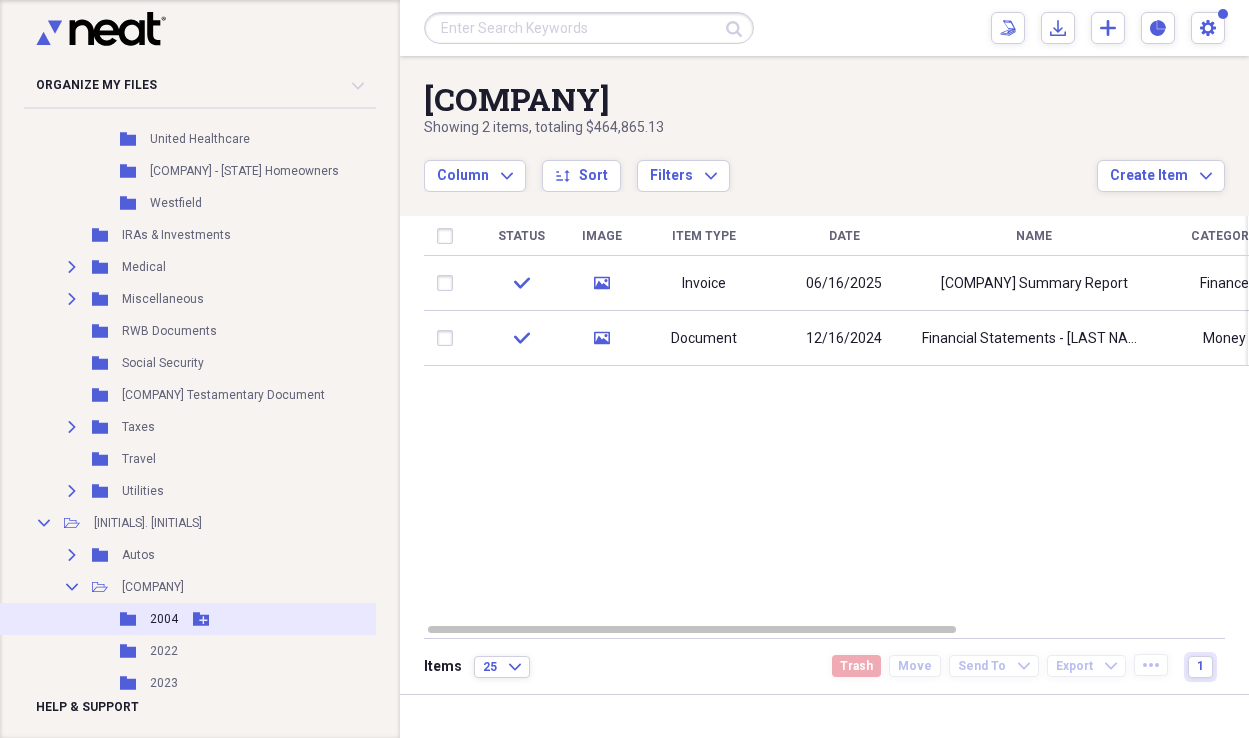 click on "2004" at bounding box center (164, 619) 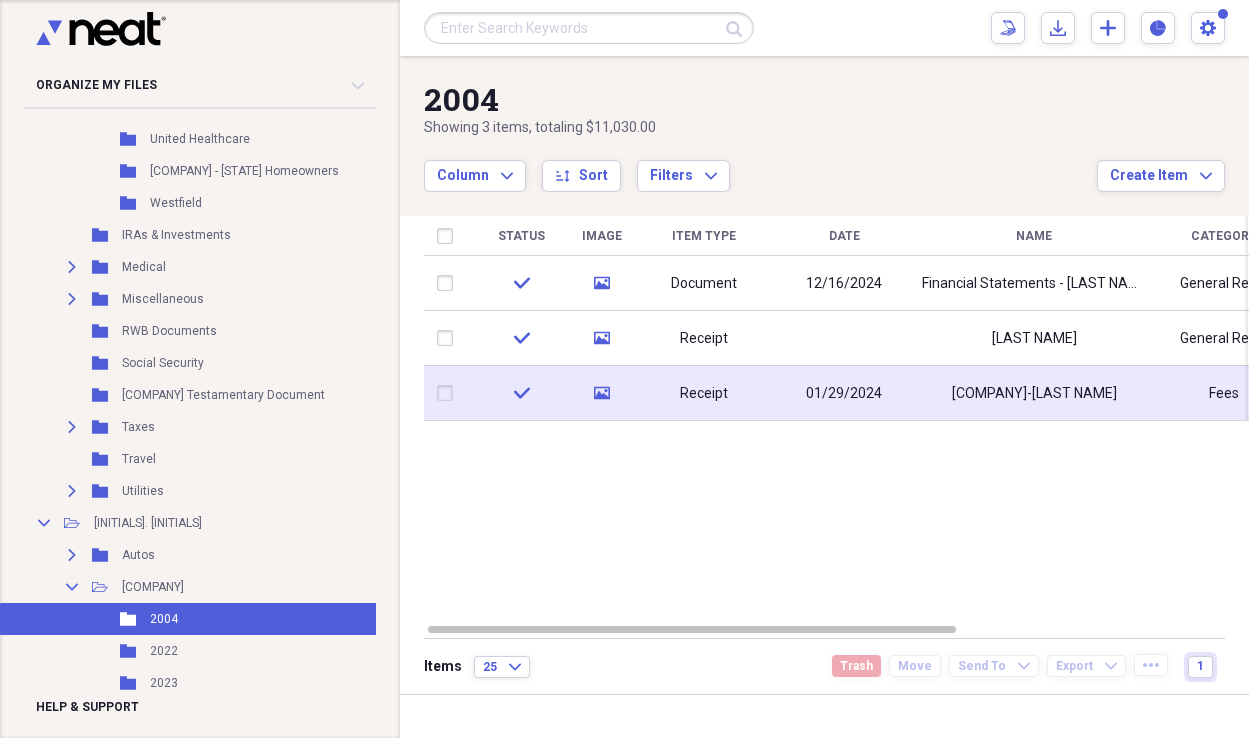 click on "01/29/2024" at bounding box center [844, 394] 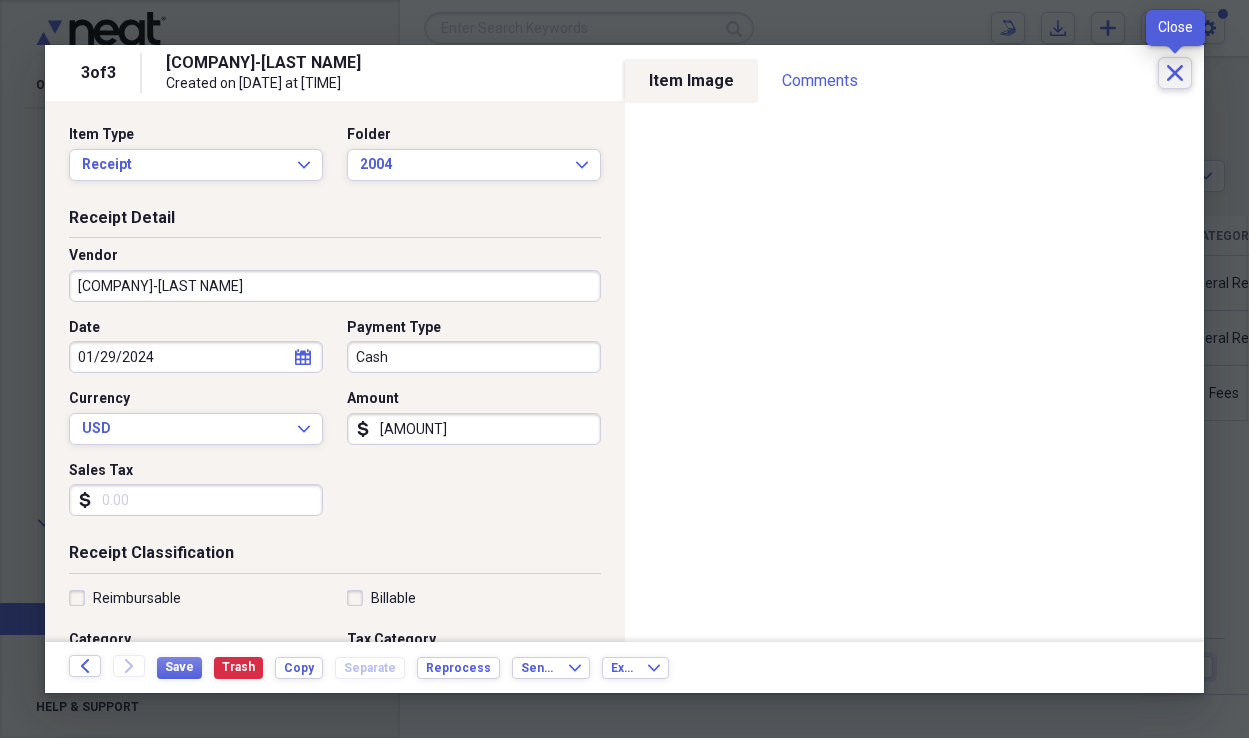 click on "Close" 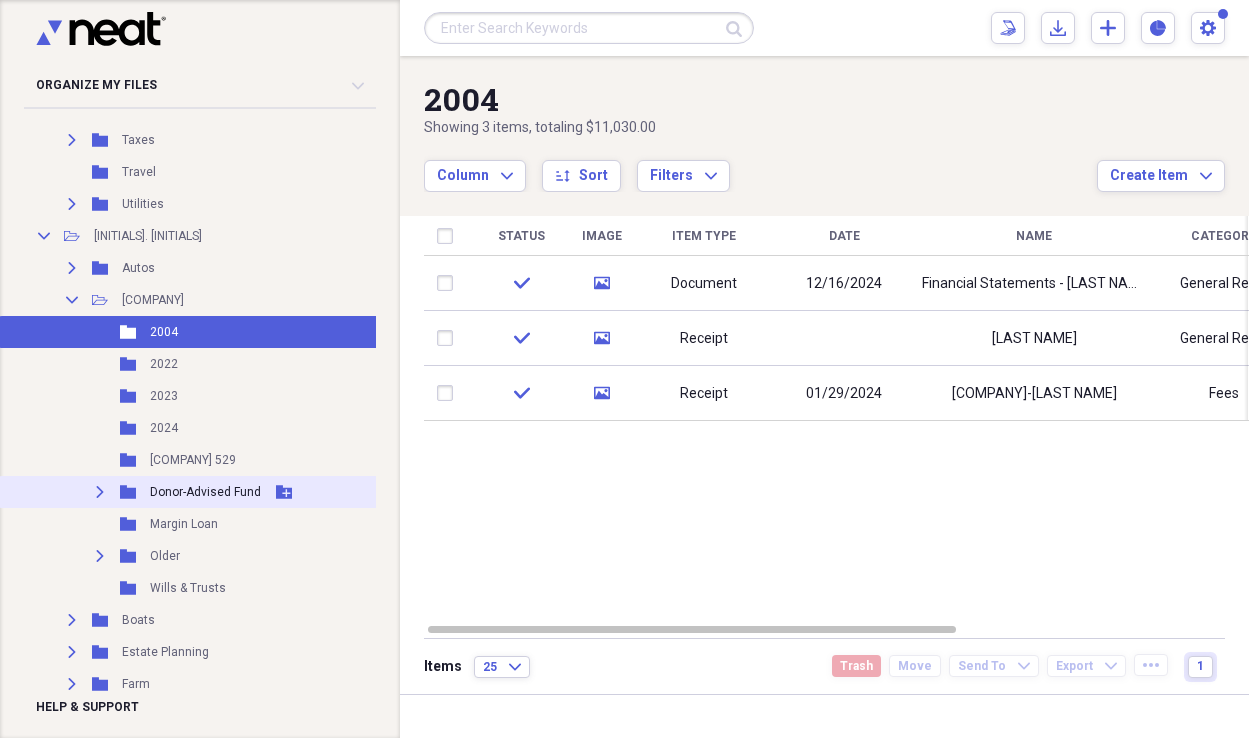 scroll, scrollTop: 1058, scrollLeft: 0, axis: vertical 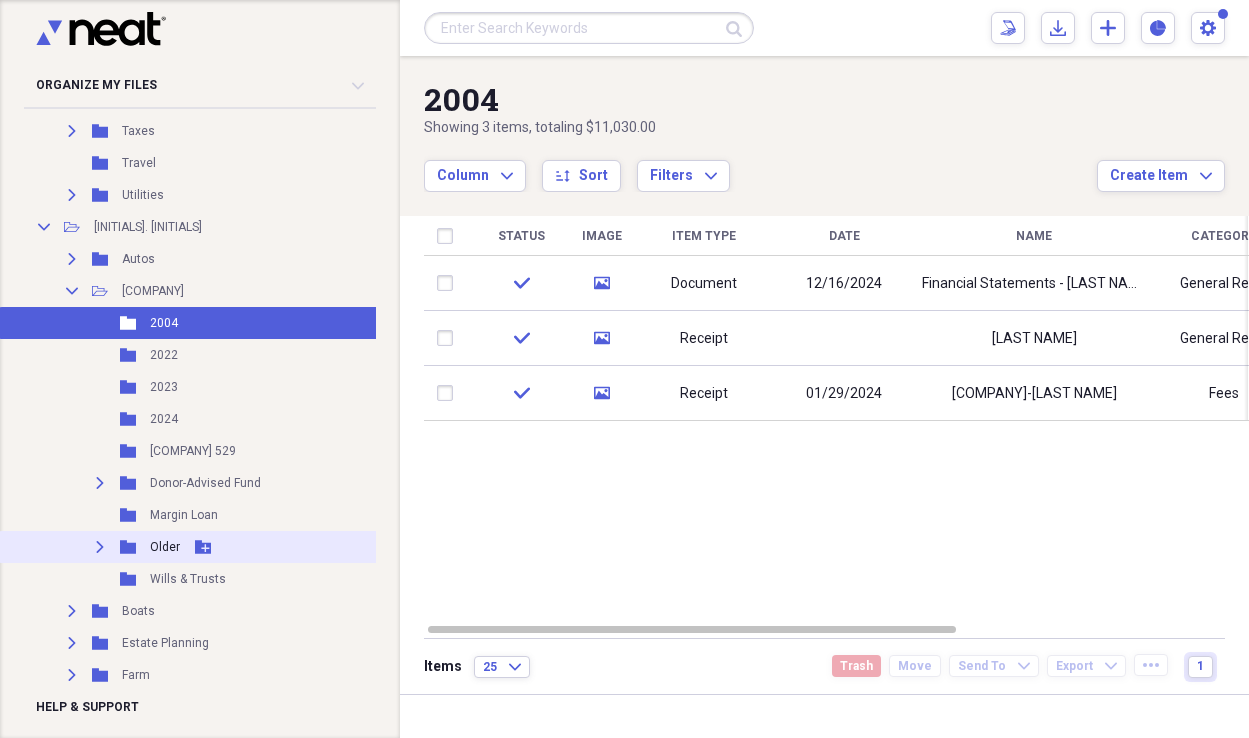click on "Expand" 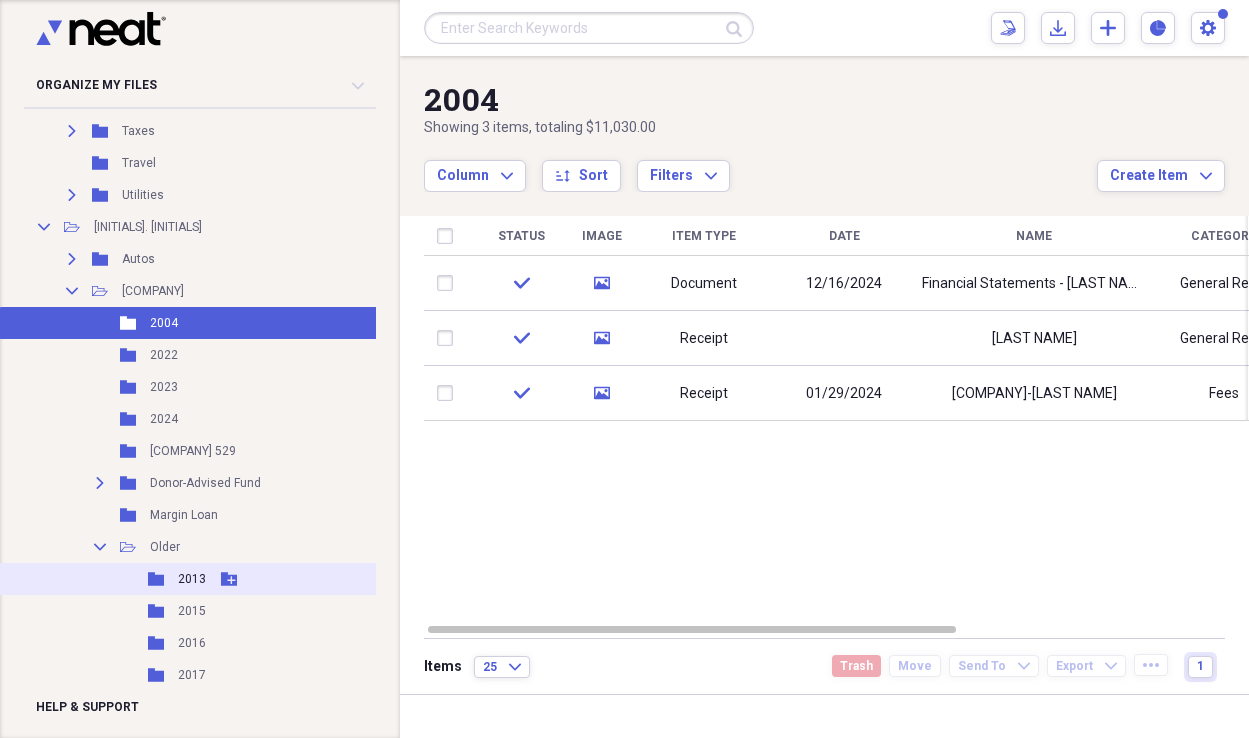 click 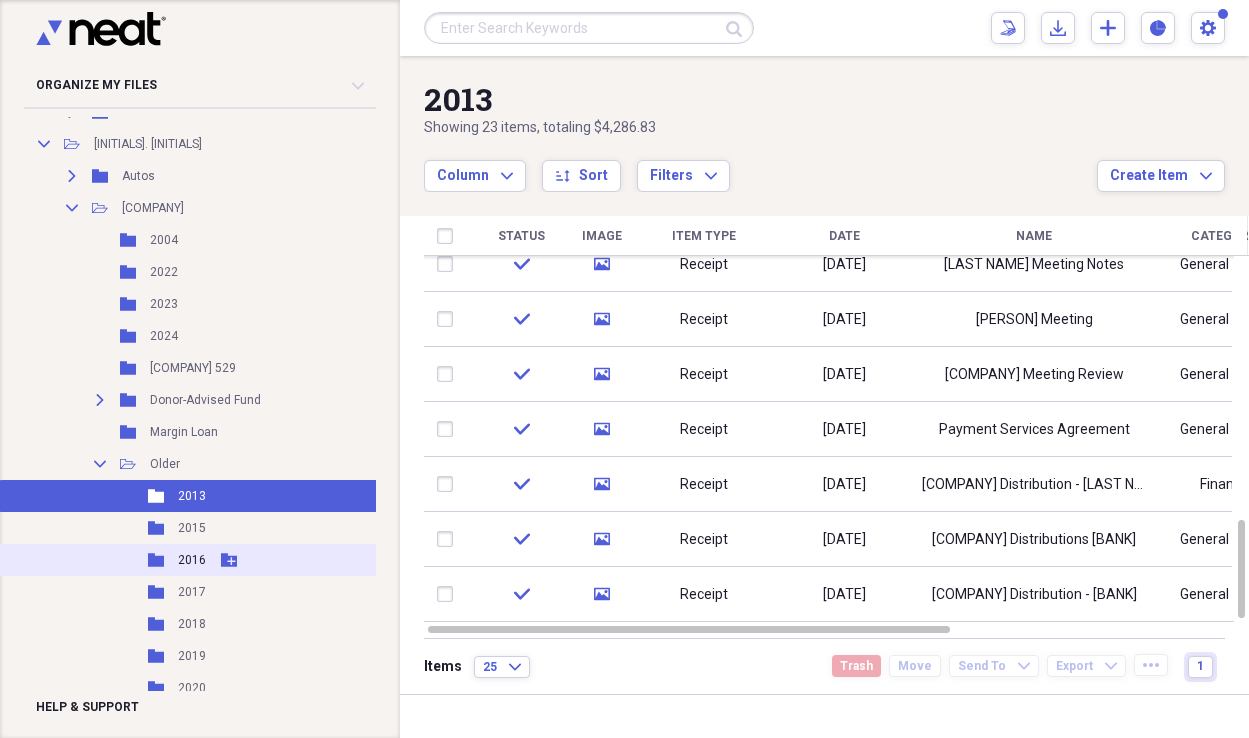 scroll, scrollTop: 1118, scrollLeft: 0, axis: vertical 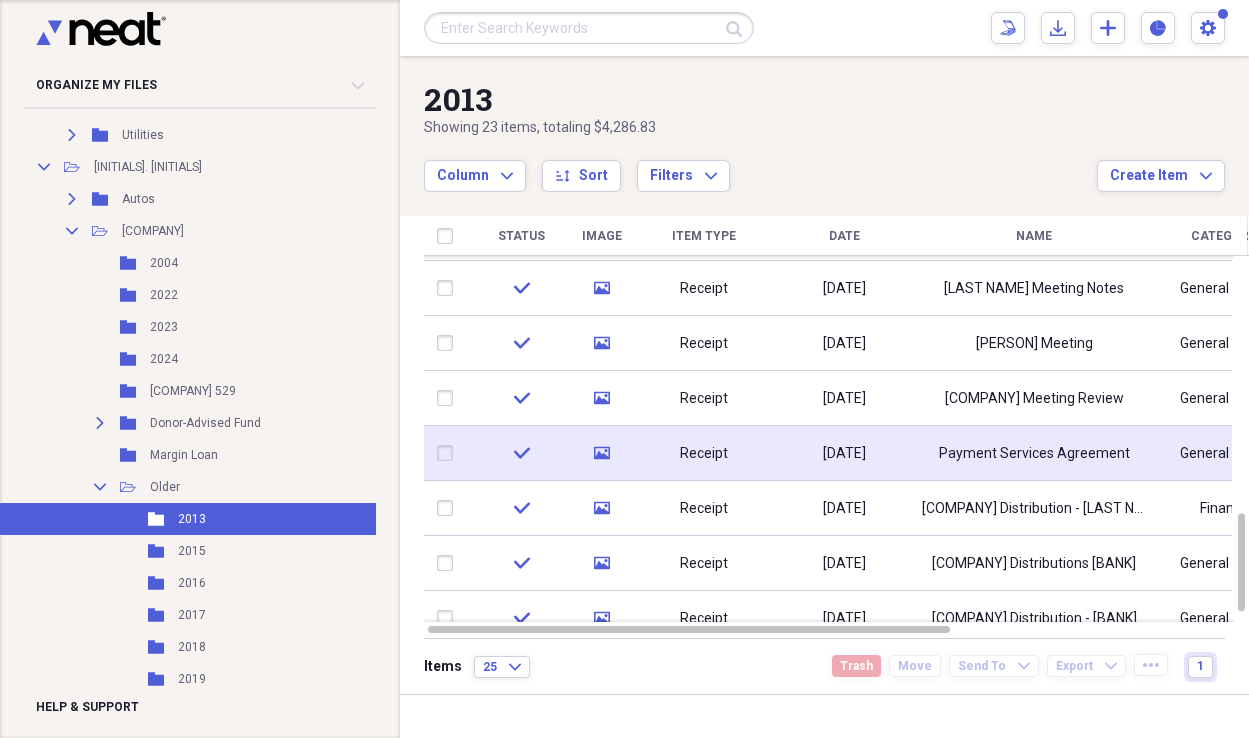 click on "[DATE]" at bounding box center (844, 454) 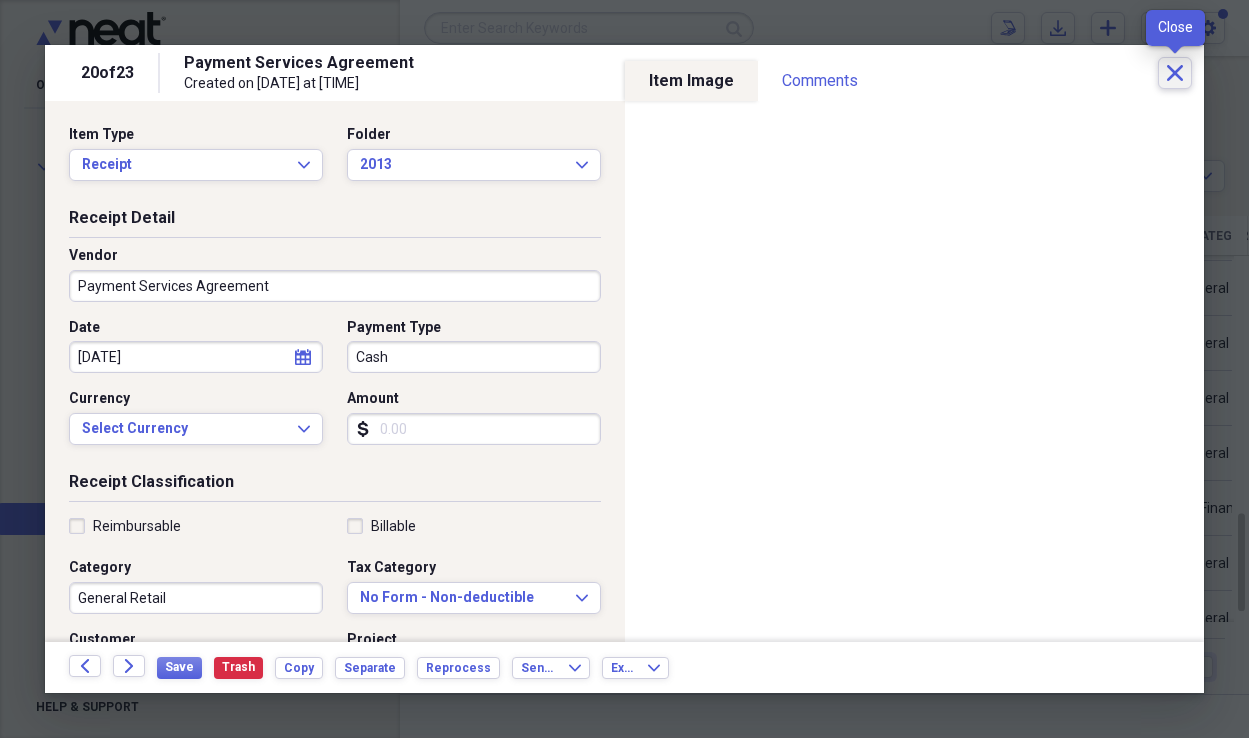 click 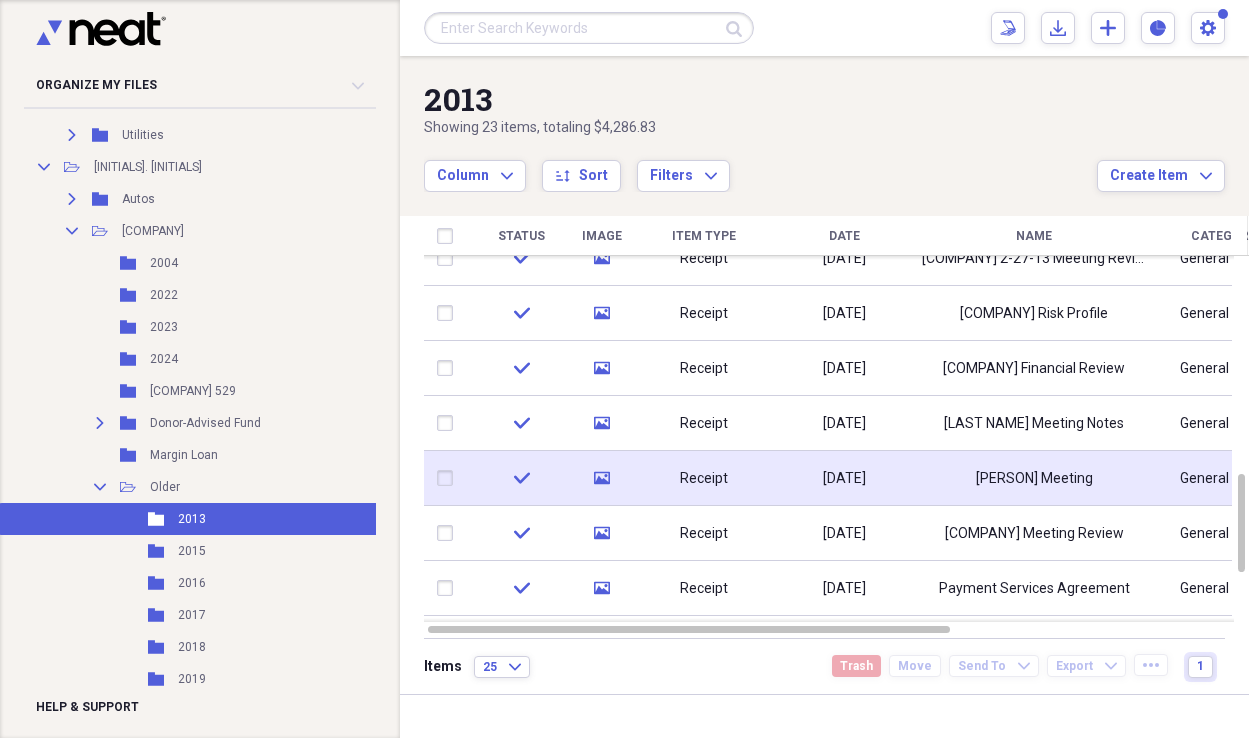 click on "[DATE]" at bounding box center [844, 478] 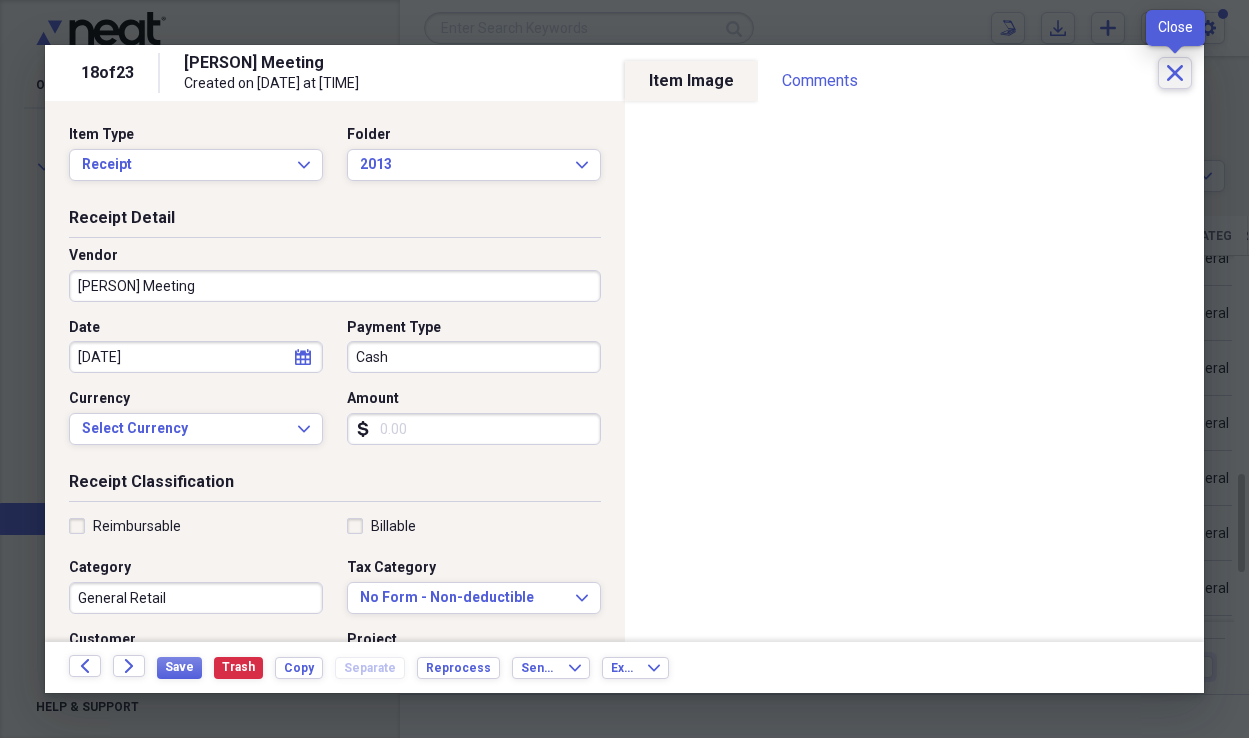 click on "Close" 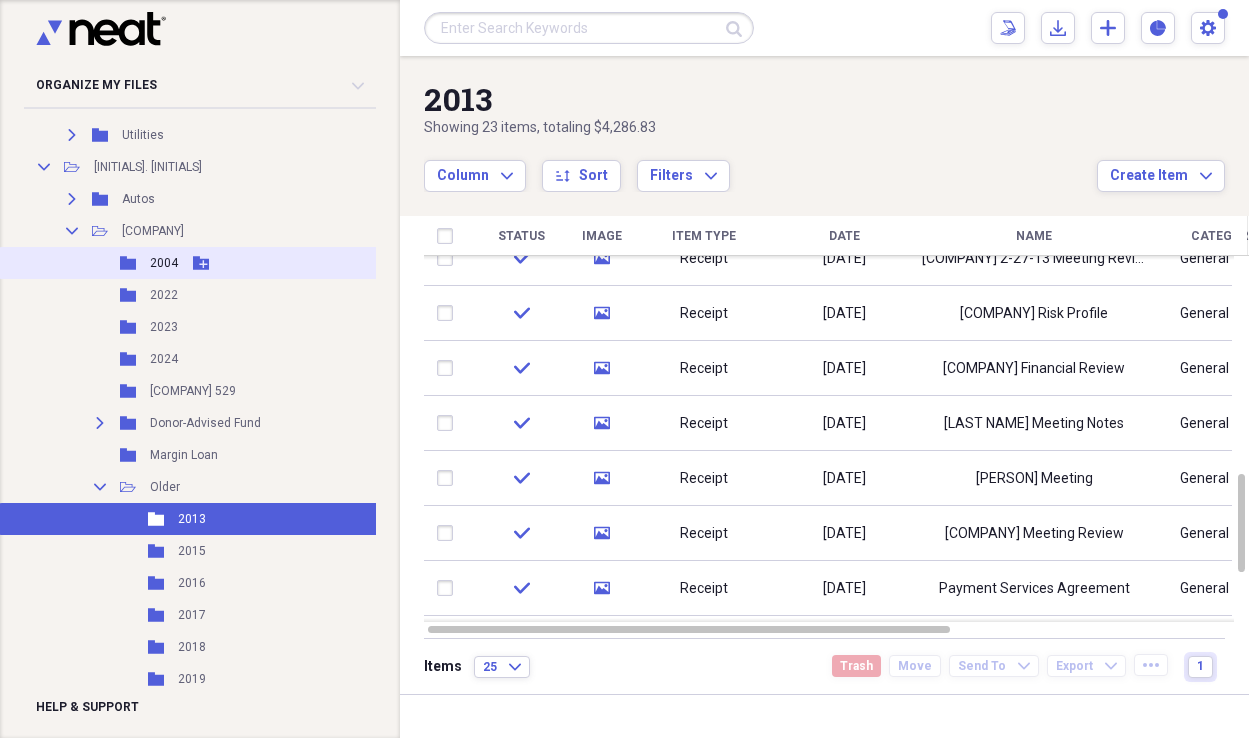 click on "2004" at bounding box center [164, 263] 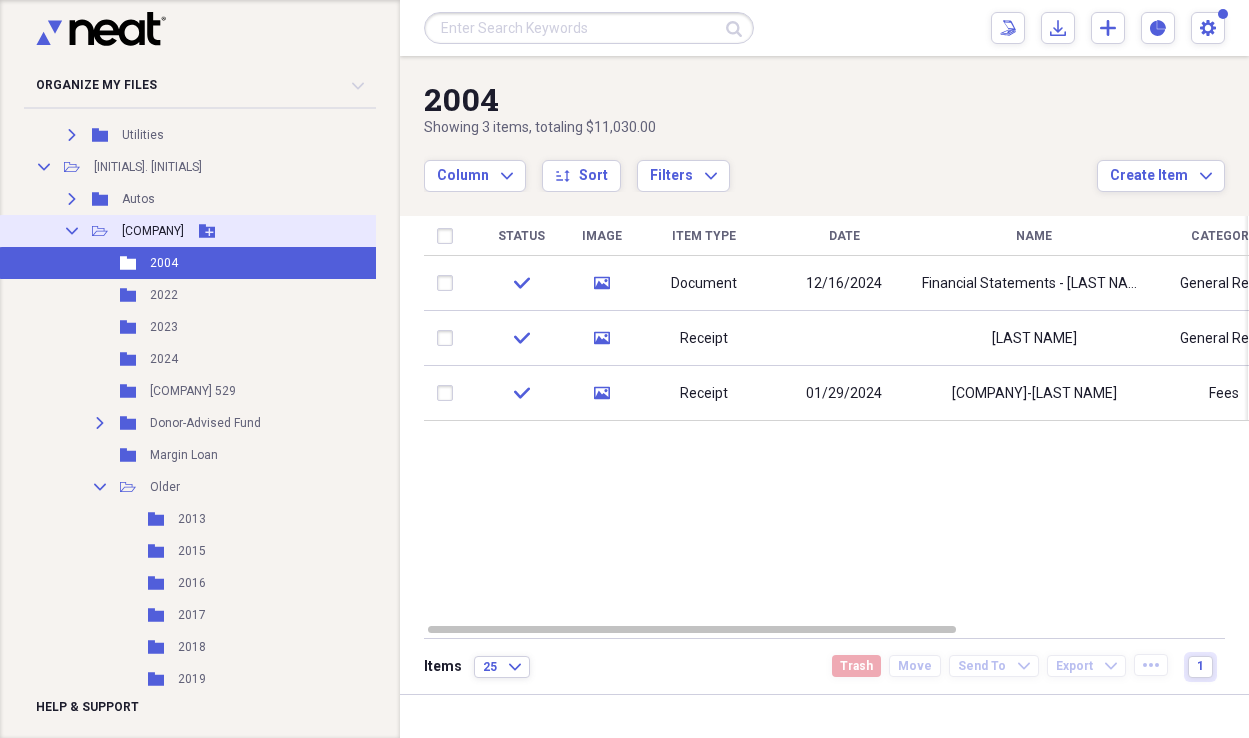 click on "[COMPANY]" at bounding box center (153, 231) 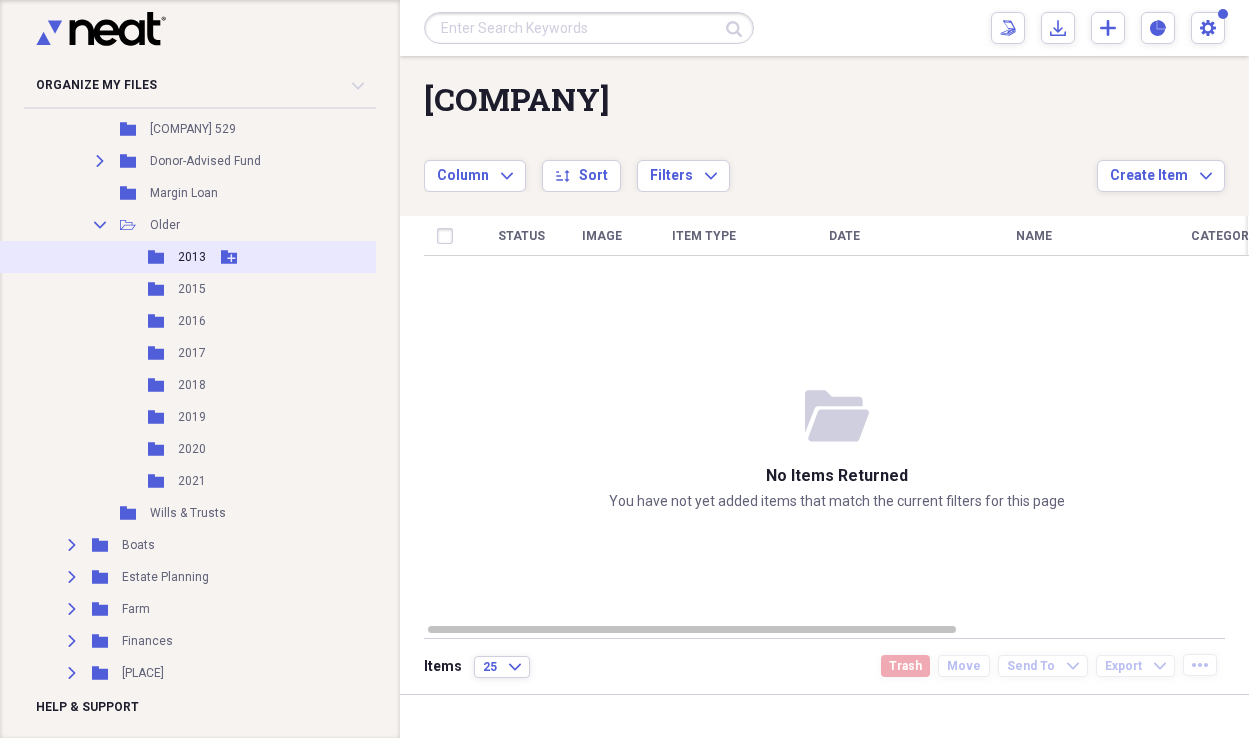 scroll, scrollTop: 1387, scrollLeft: 0, axis: vertical 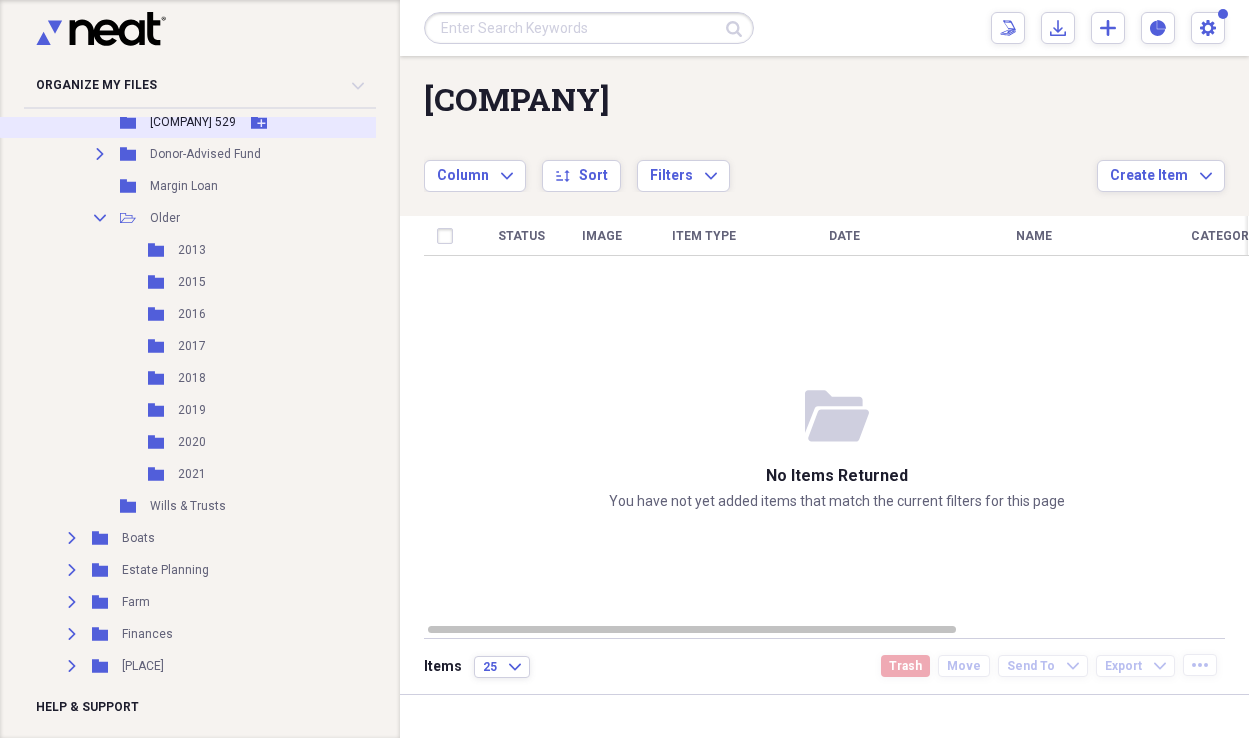 click on "[COMPANY] 529" at bounding box center [193, 122] 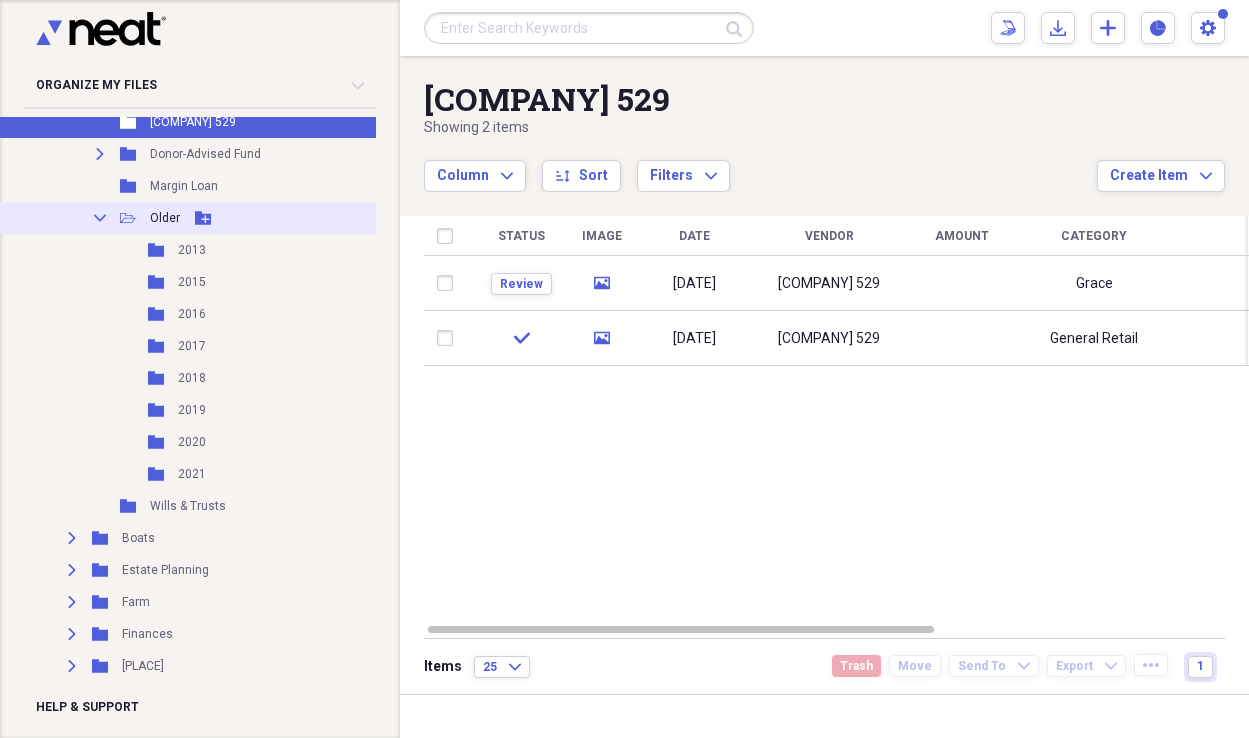 click on "Collapse" at bounding box center [100, 218] 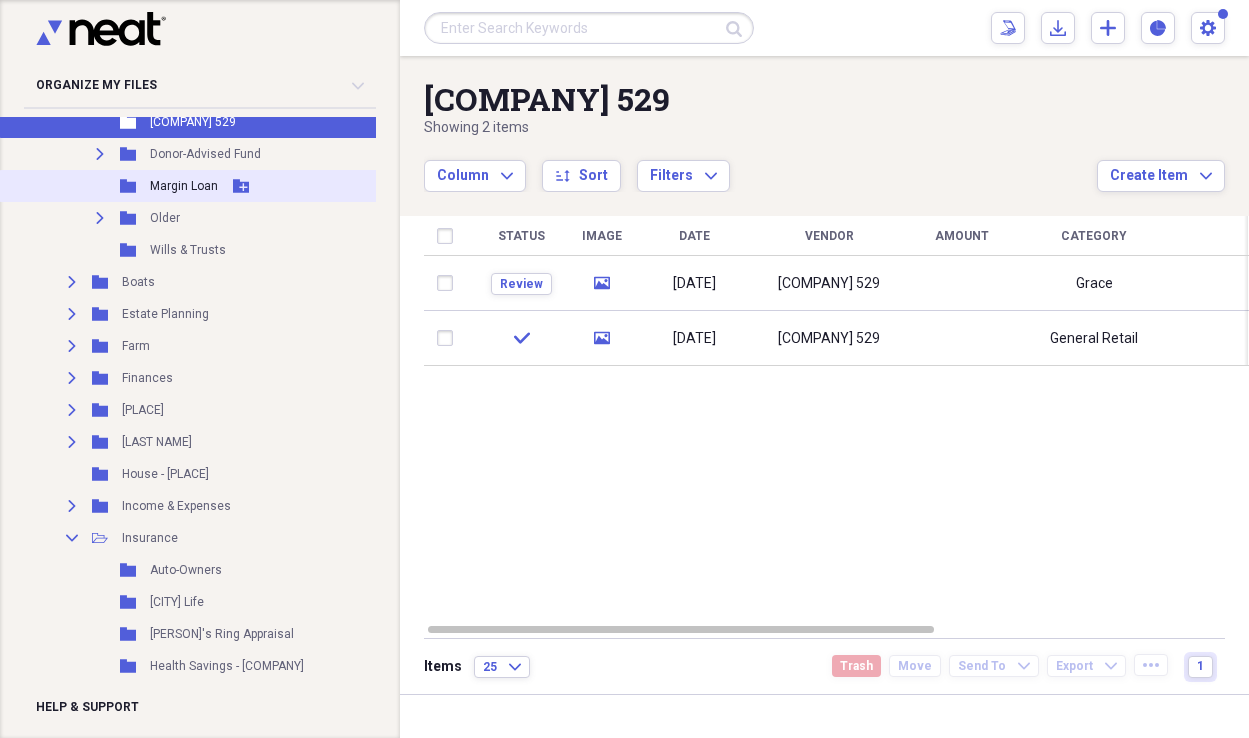 click on "Folder Margin Loan Add Folder" at bounding box center (200, 186) 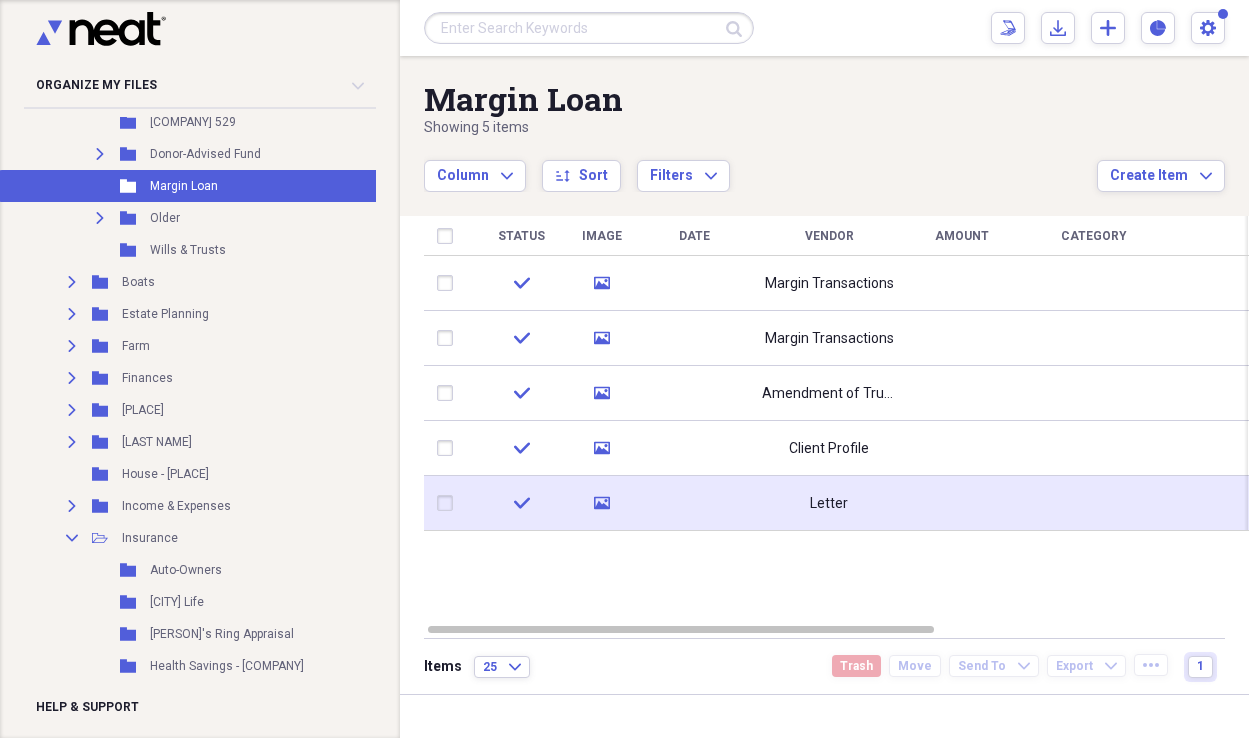 click at bounding box center (694, 503) 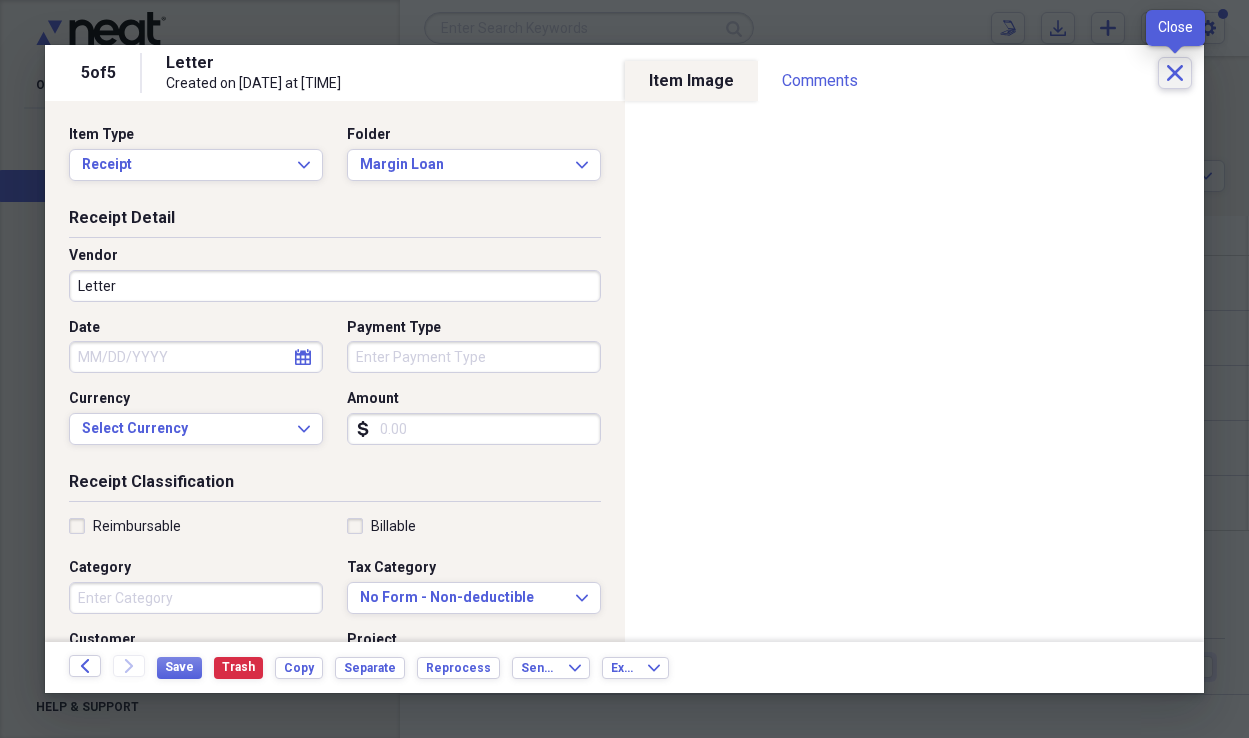 click on "Close" 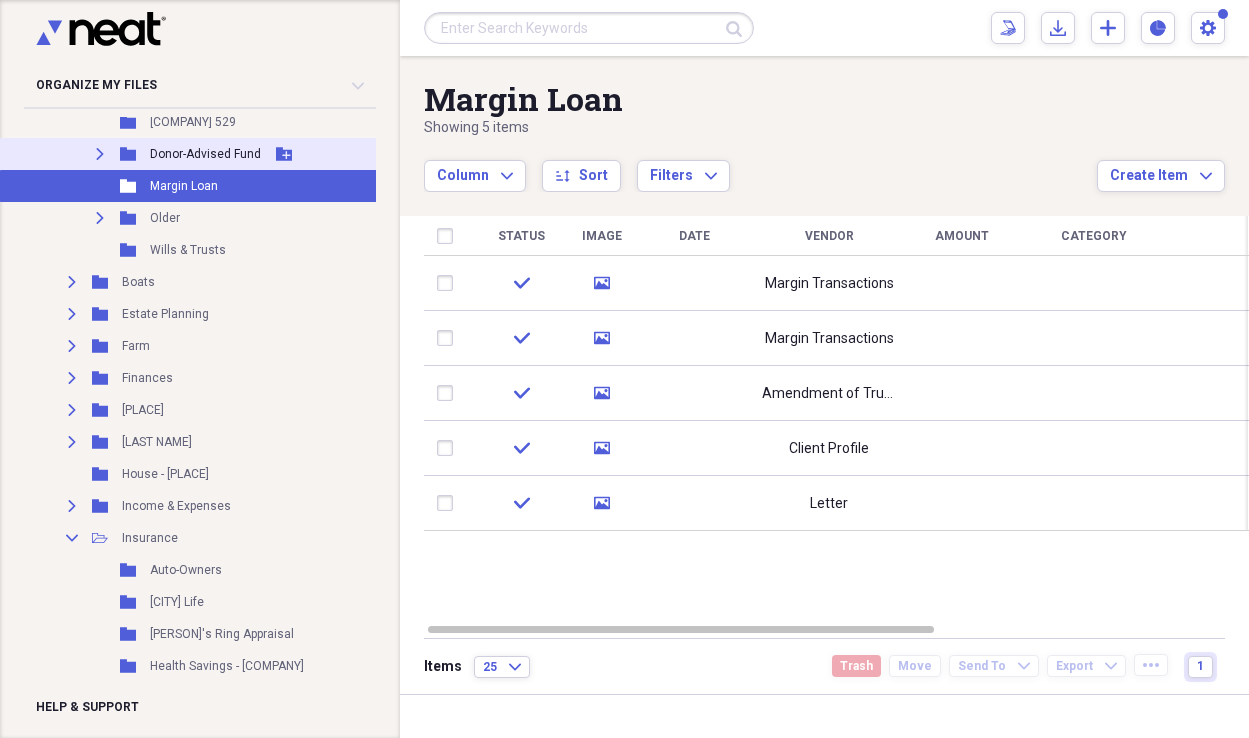 click on "Donor-Advised Fund" at bounding box center [205, 154] 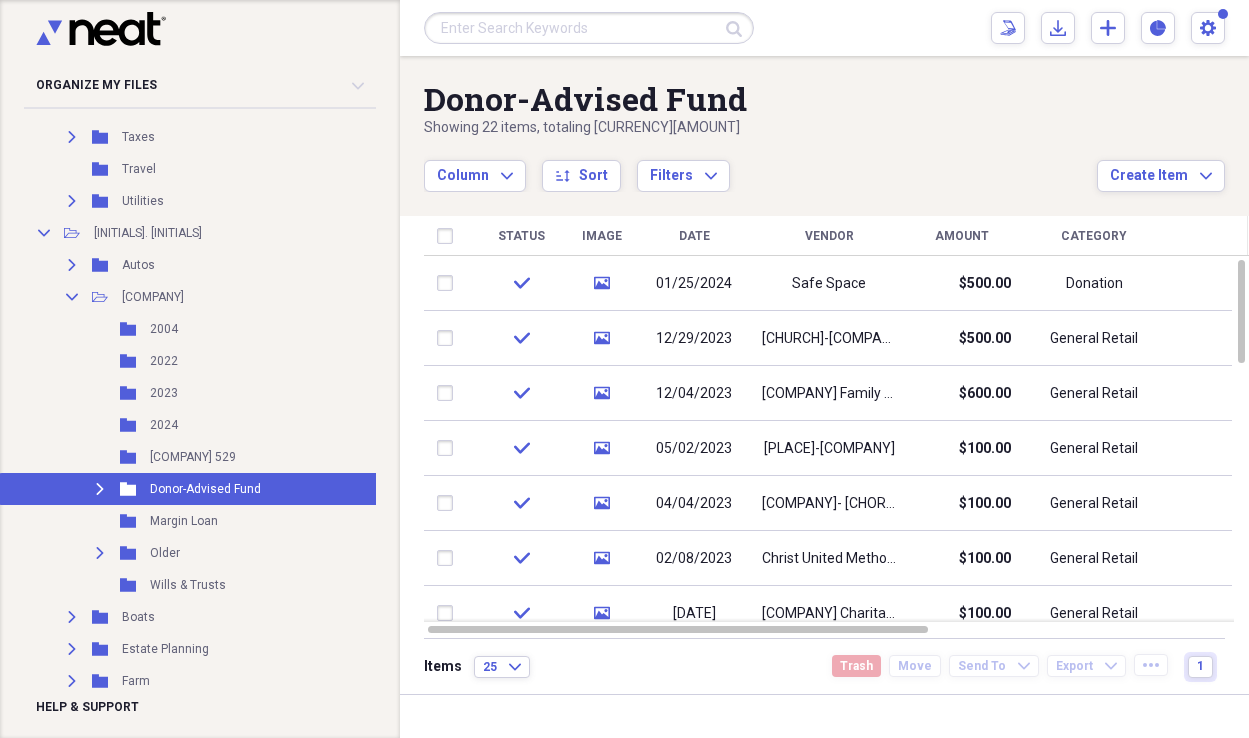scroll, scrollTop: 1099, scrollLeft: 0, axis: vertical 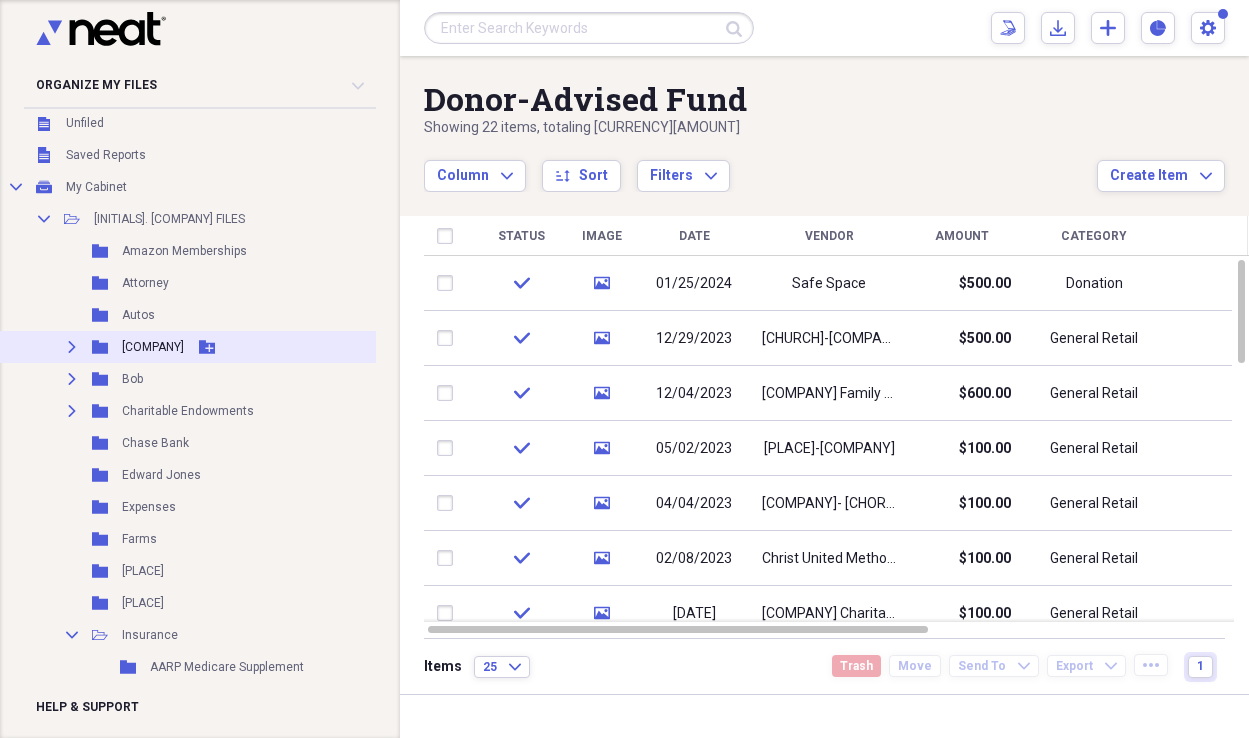 click on "Expand" 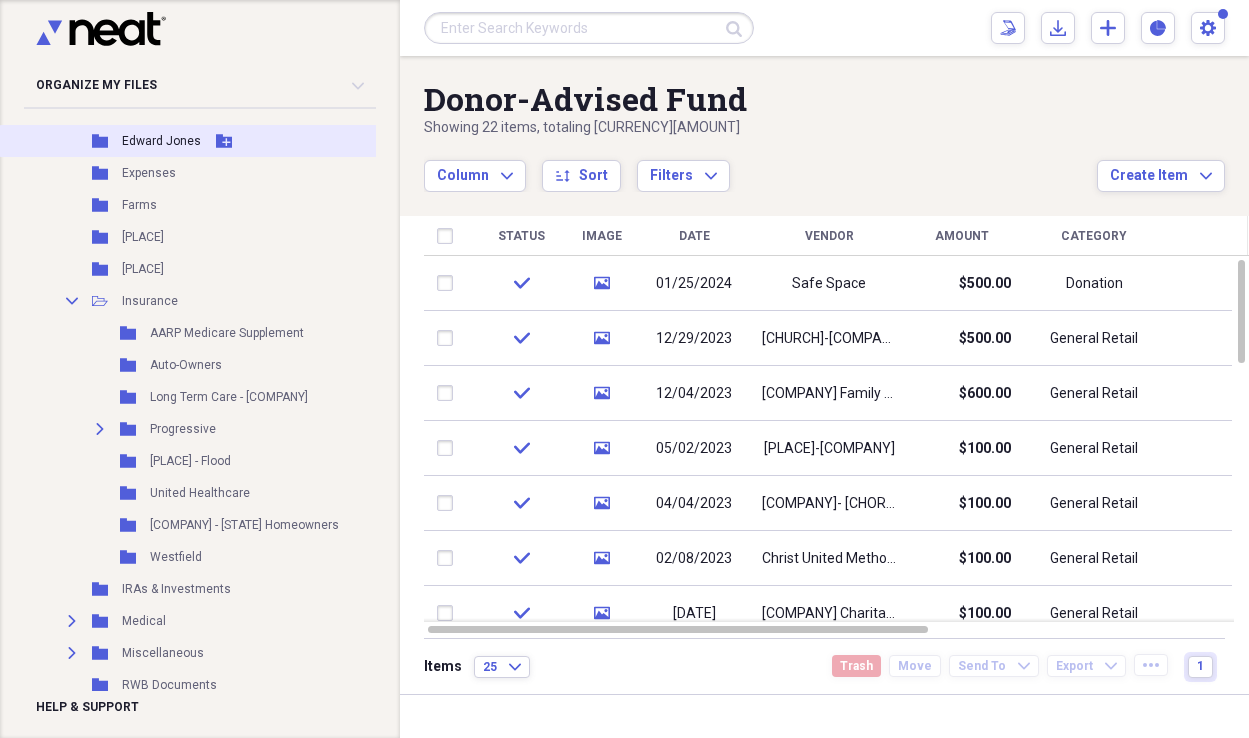 scroll, scrollTop: 468, scrollLeft: 0, axis: vertical 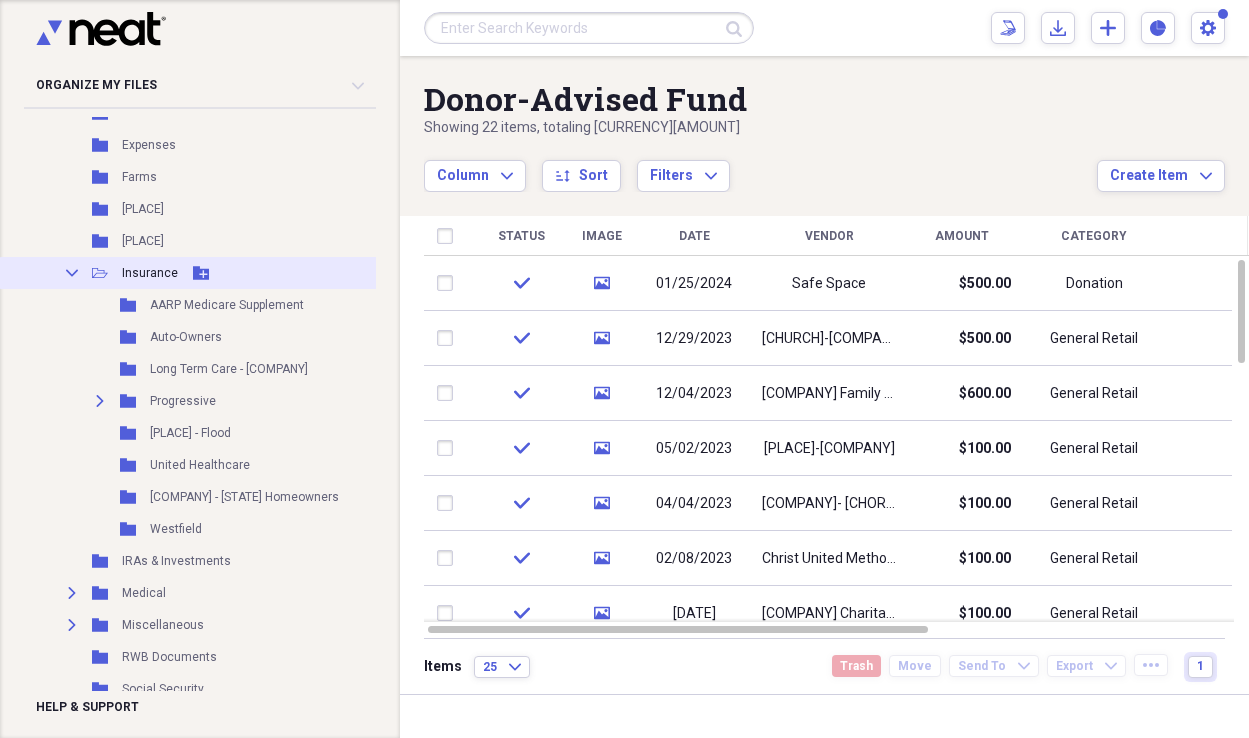 click on "Collapse" 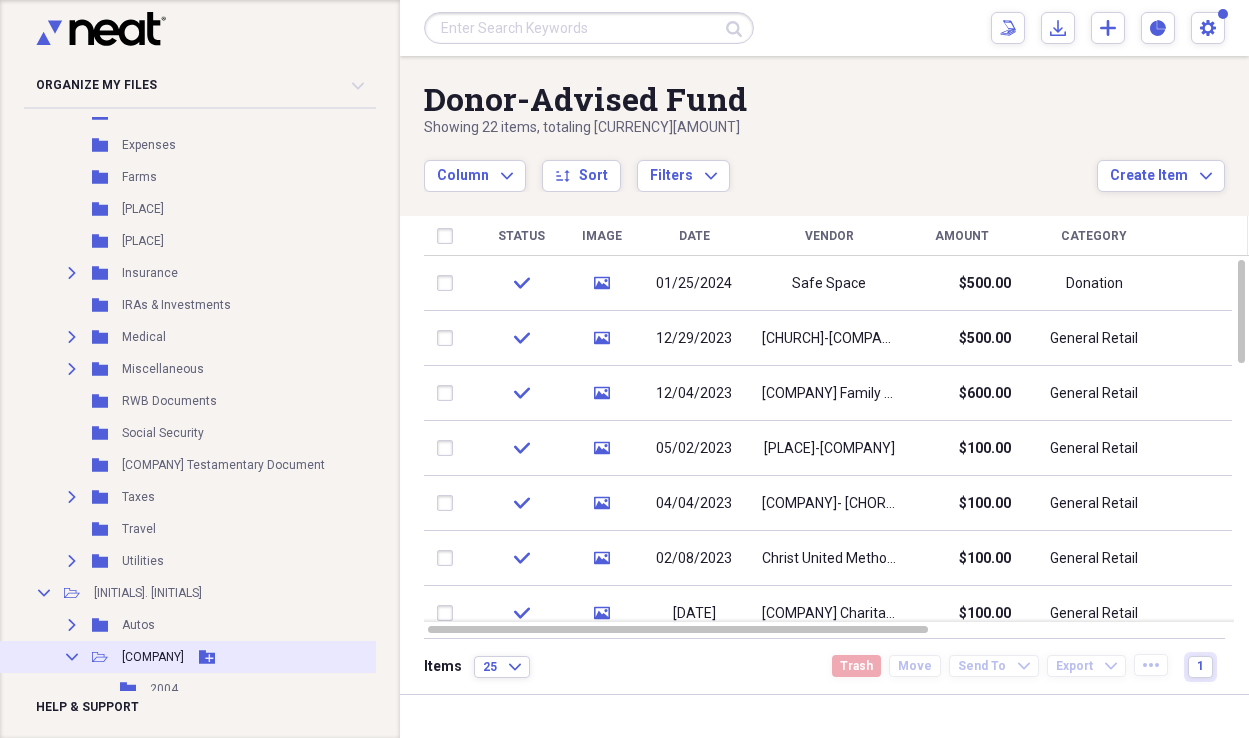 click on "Collapse" 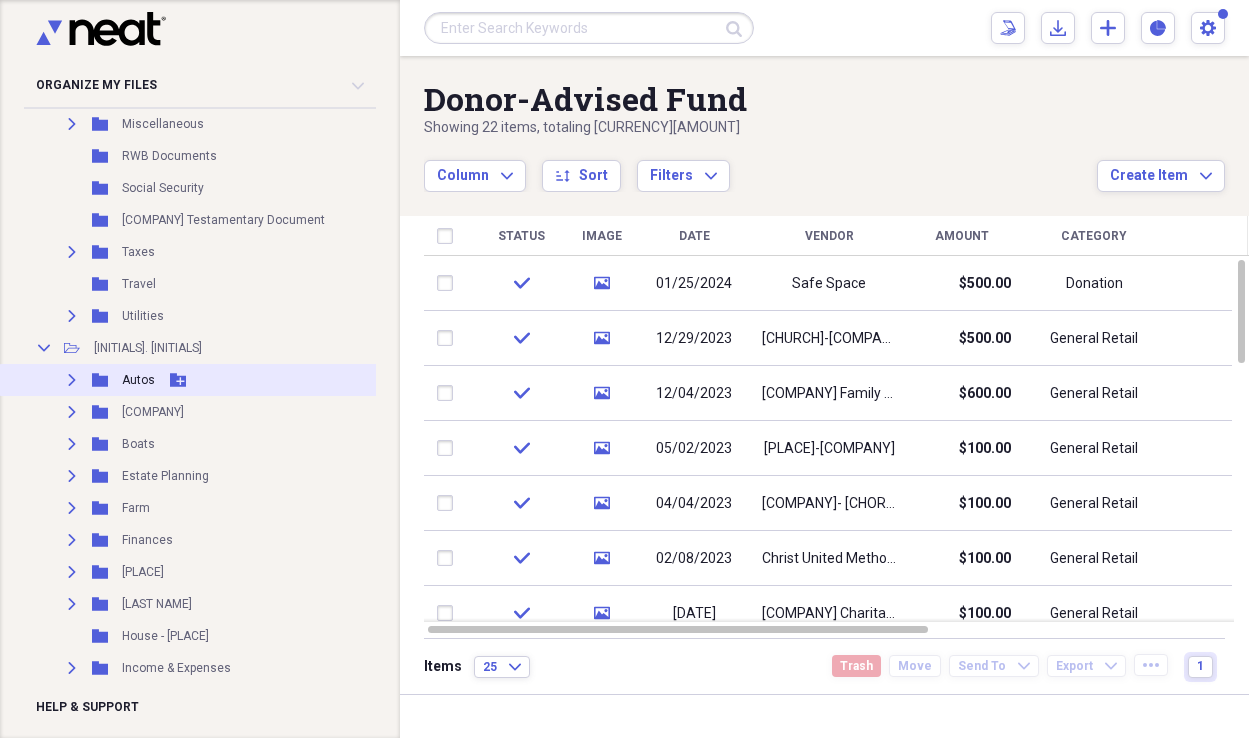 scroll, scrollTop: 716, scrollLeft: 0, axis: vertical 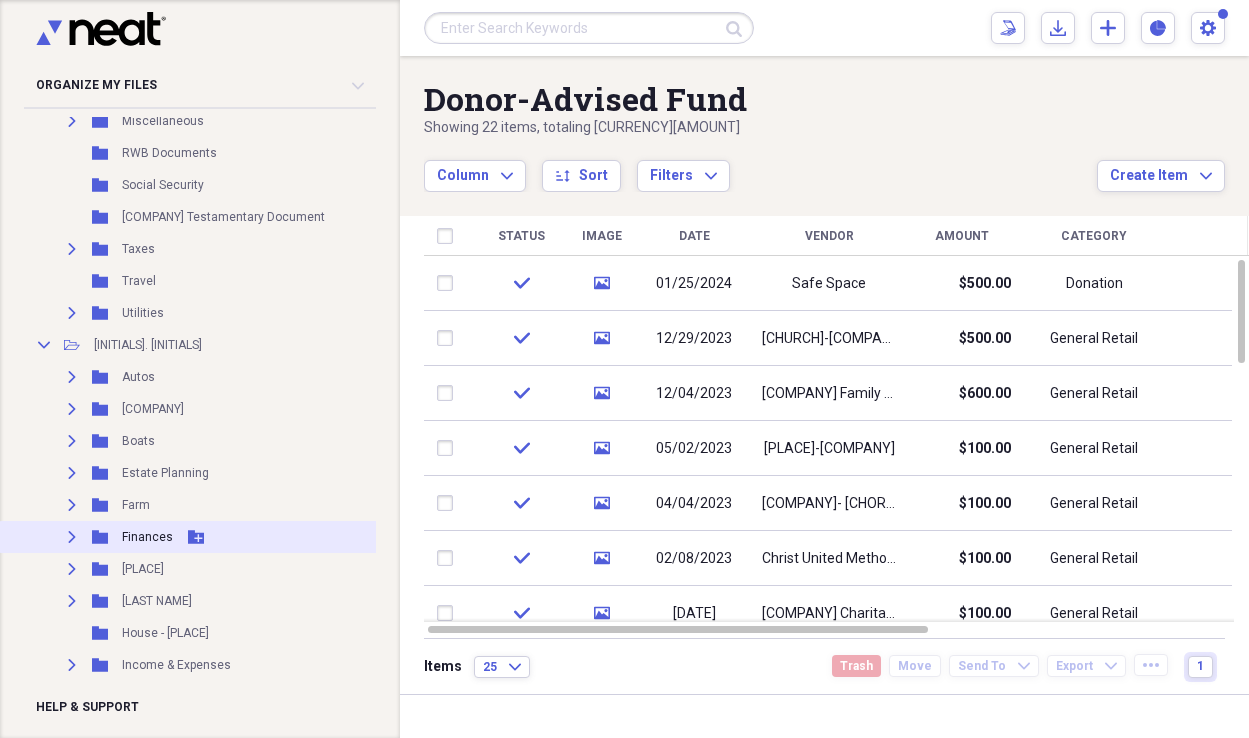 click on "Expand" 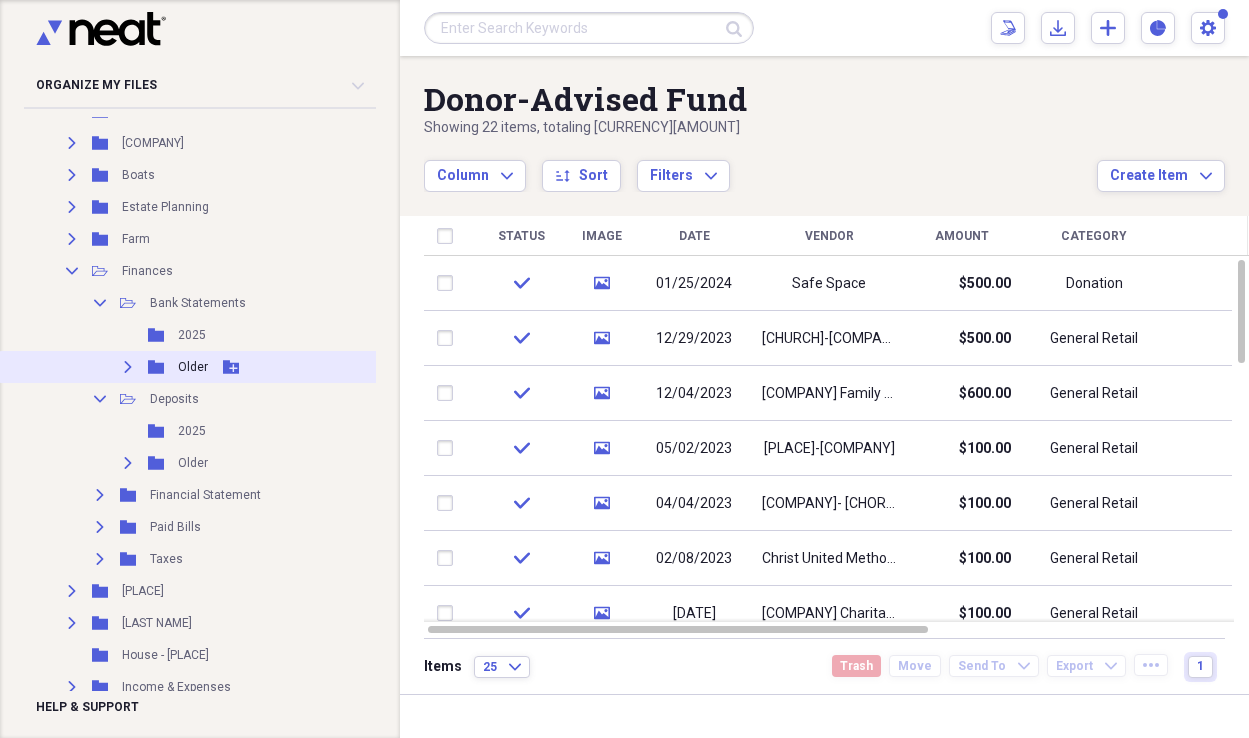 scroll, scrollTop: 986, scrollLeft: 0, axis: vertical 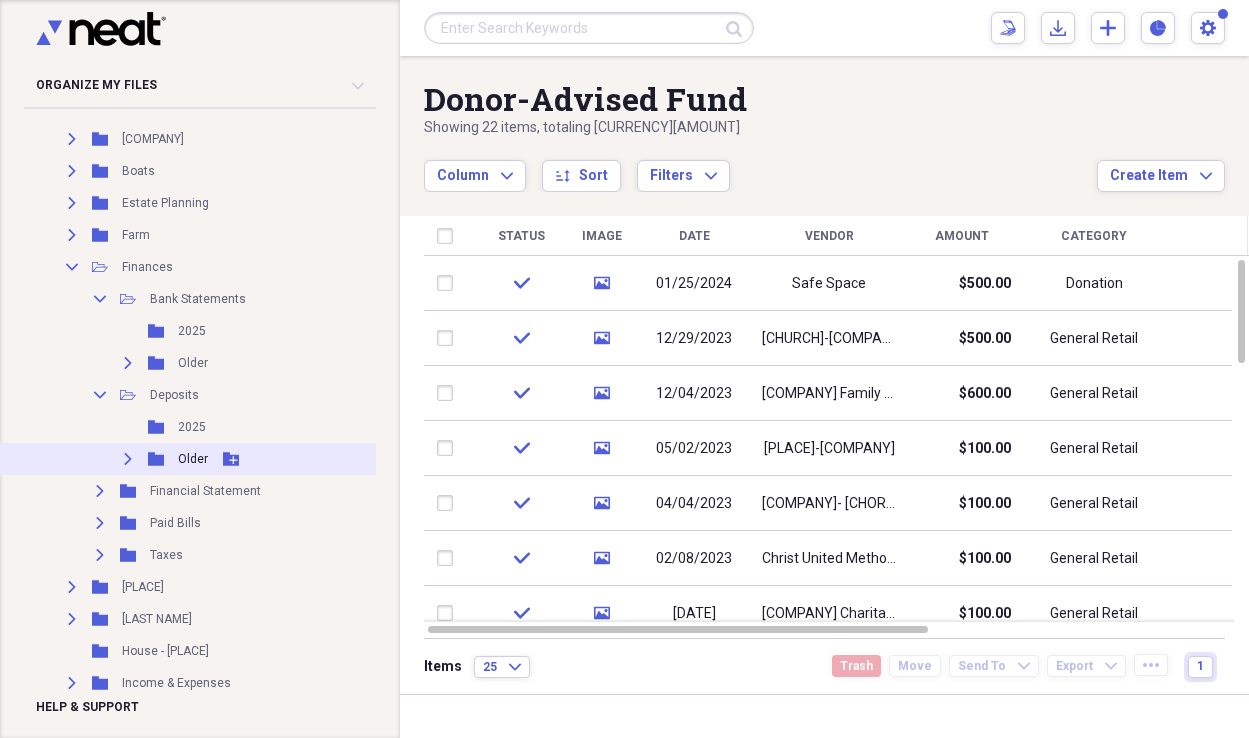 click on "Expand" 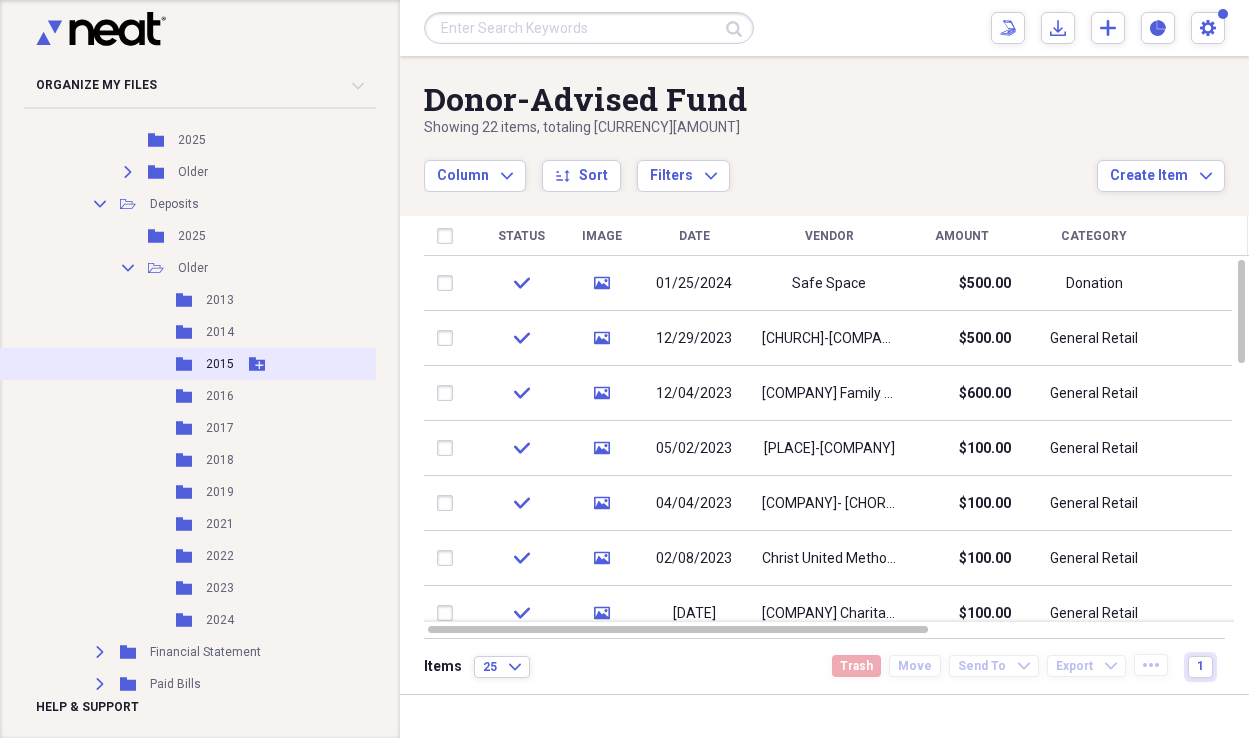 scroll, scrollTop: 1179, scrollLeft: 0, axis: vertical 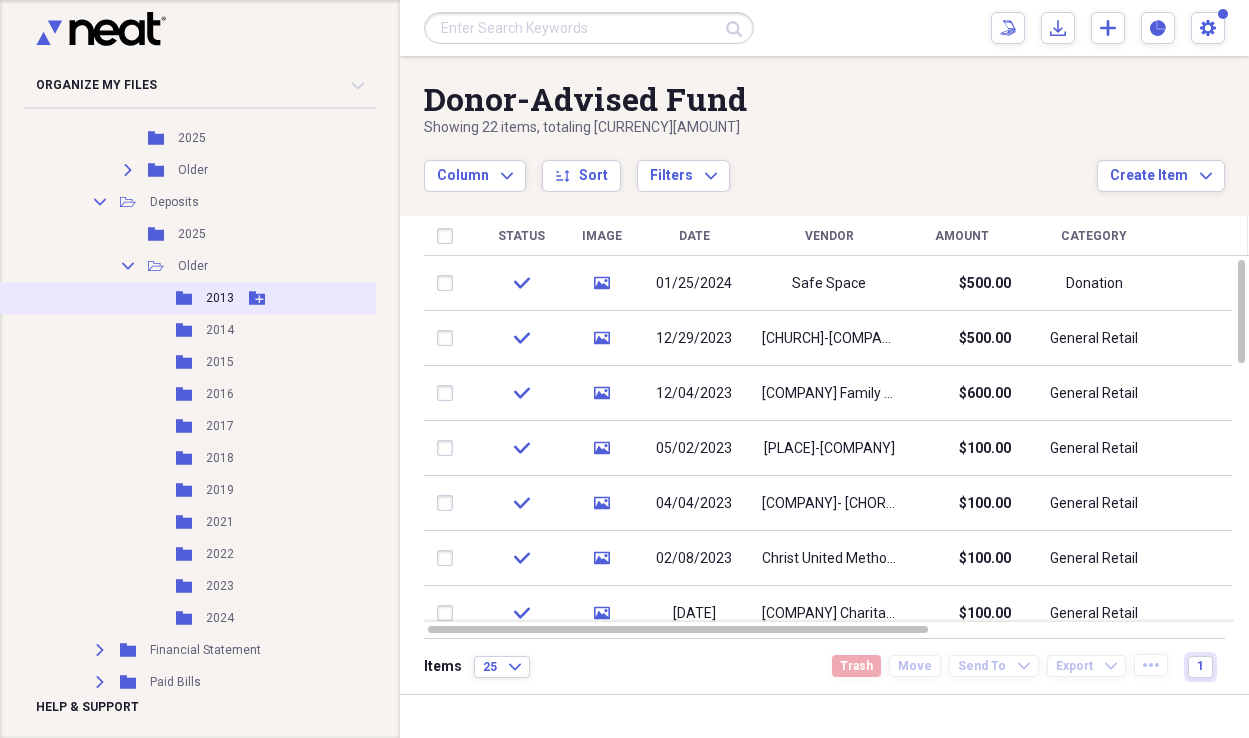 click on "2013" at bounding box center (220, 298) 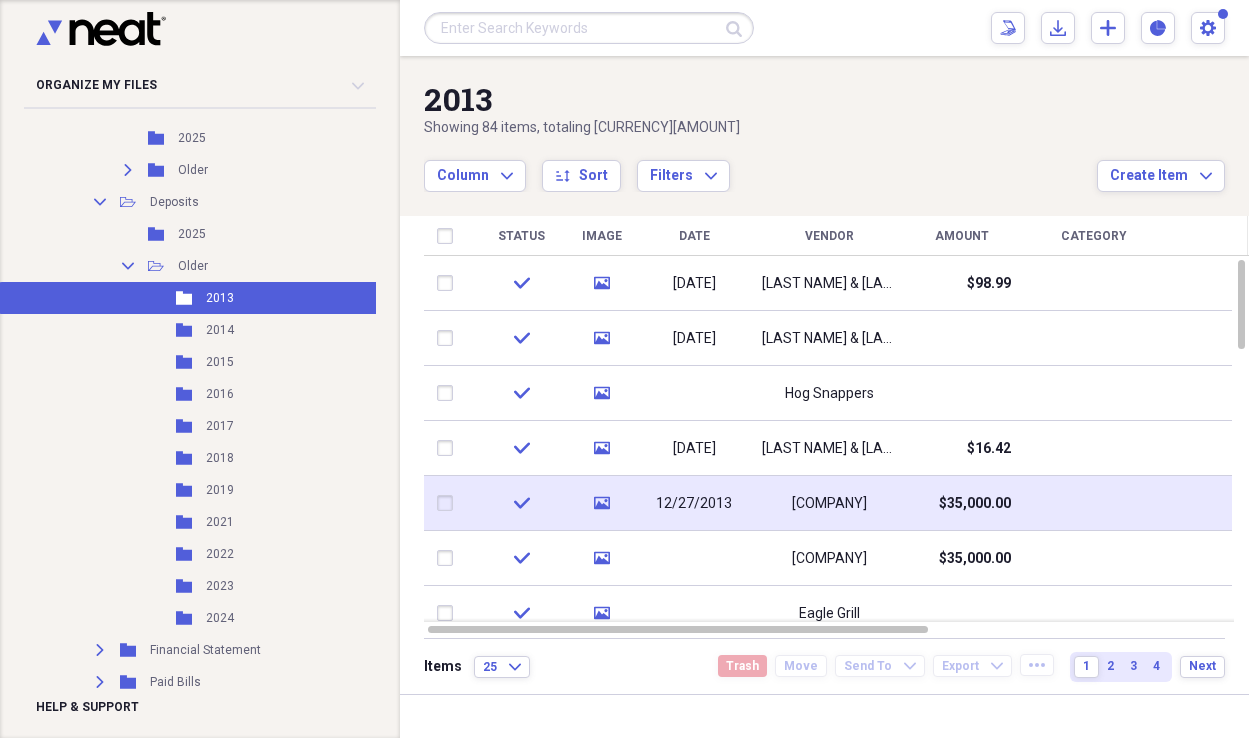 click on "[COMPANY]" at bounding box center (829, 504) 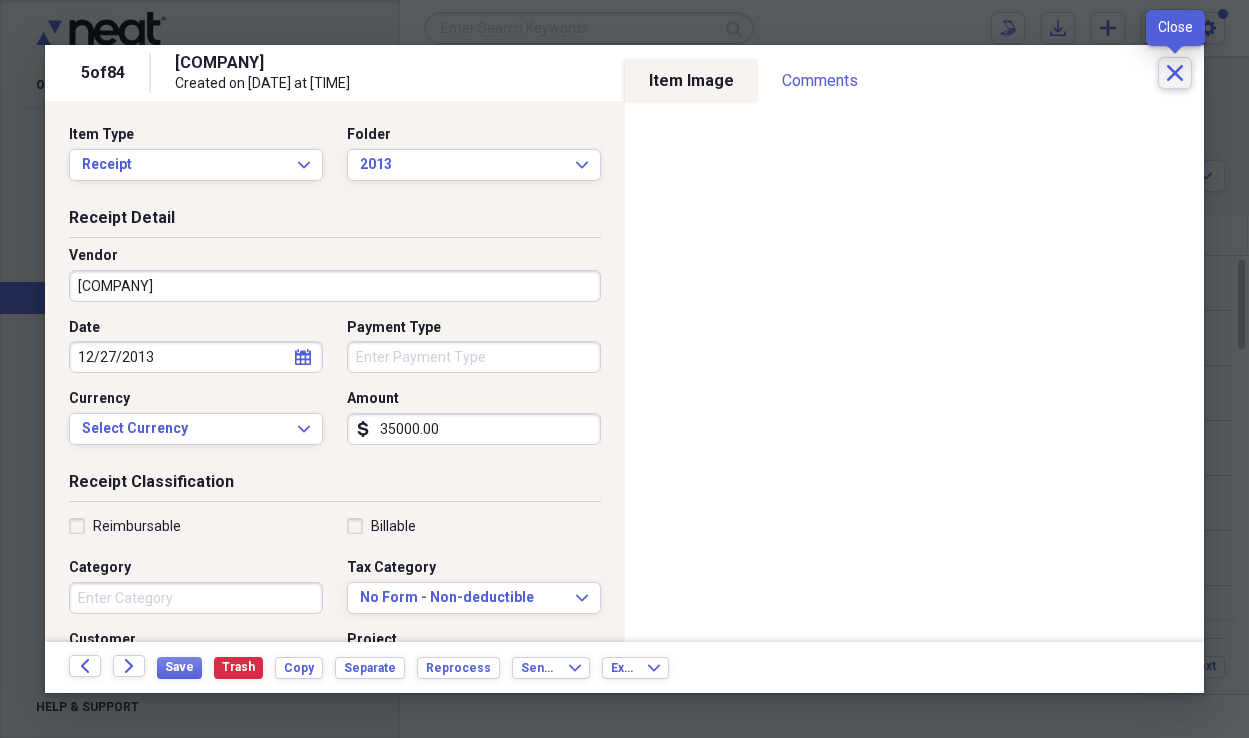 click 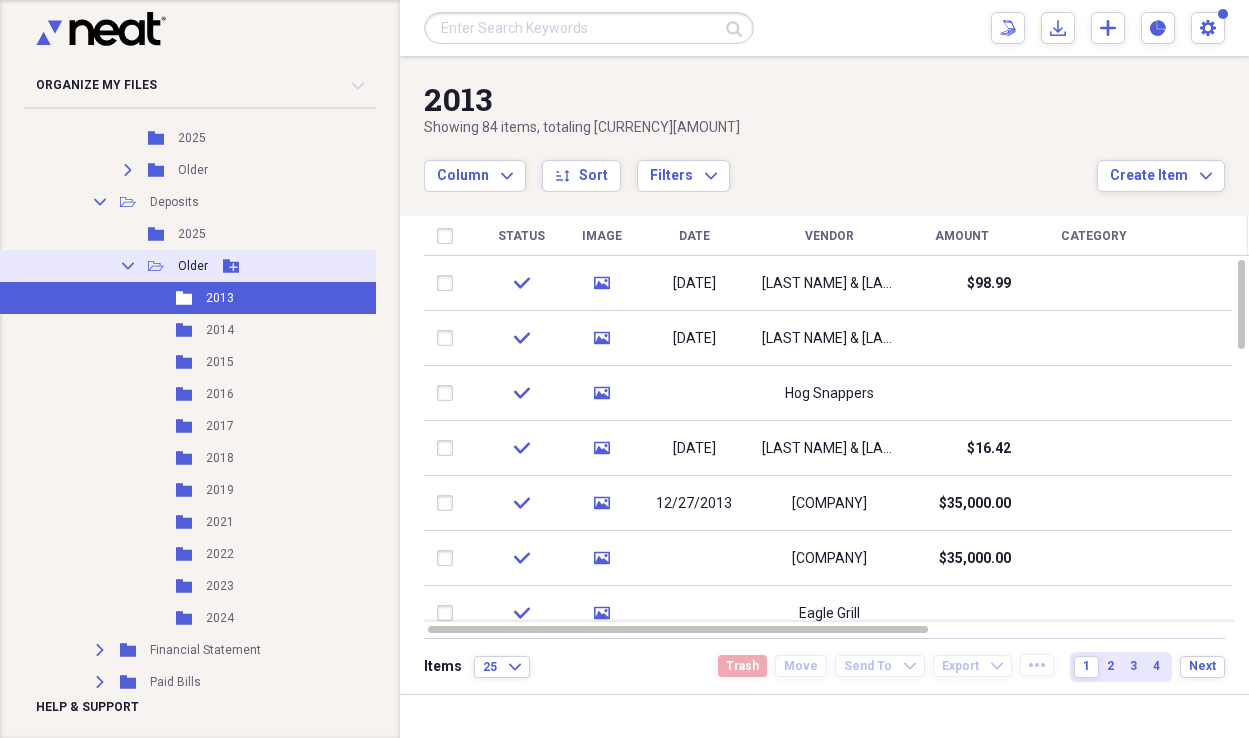 click on "Collapse" 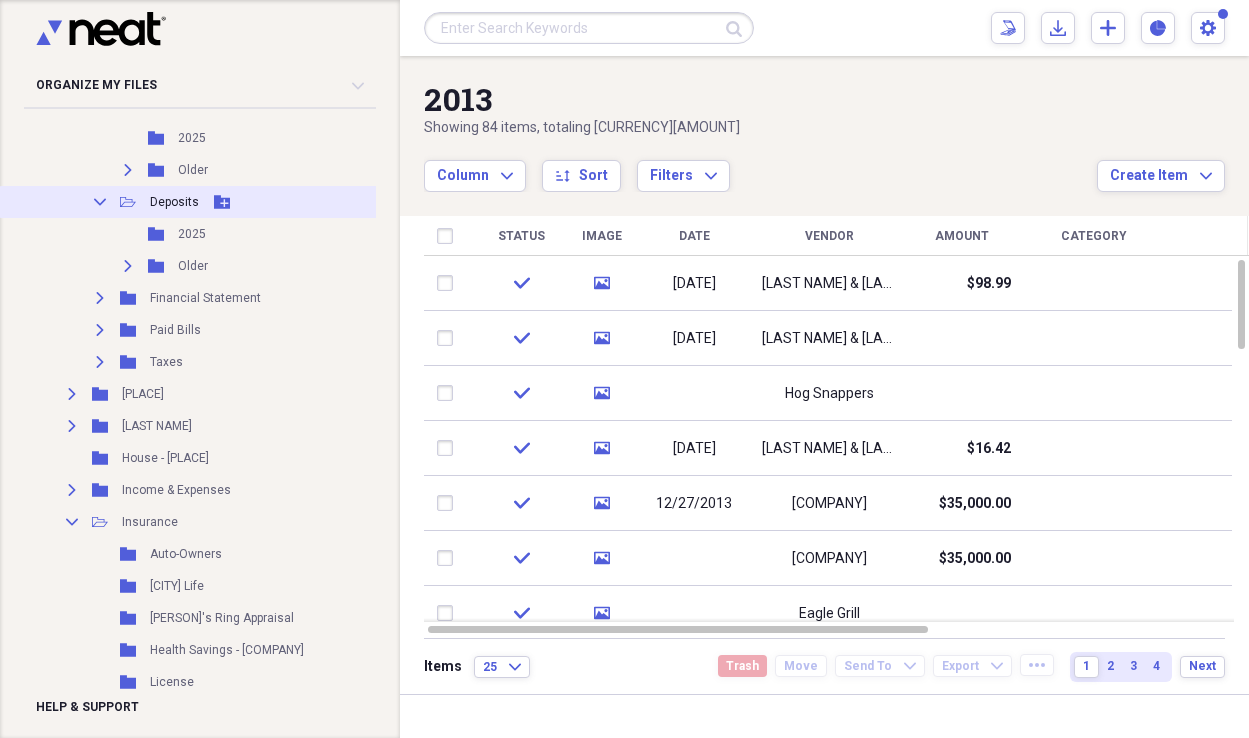 click on "Collapse" at bounding box center (100, 202) 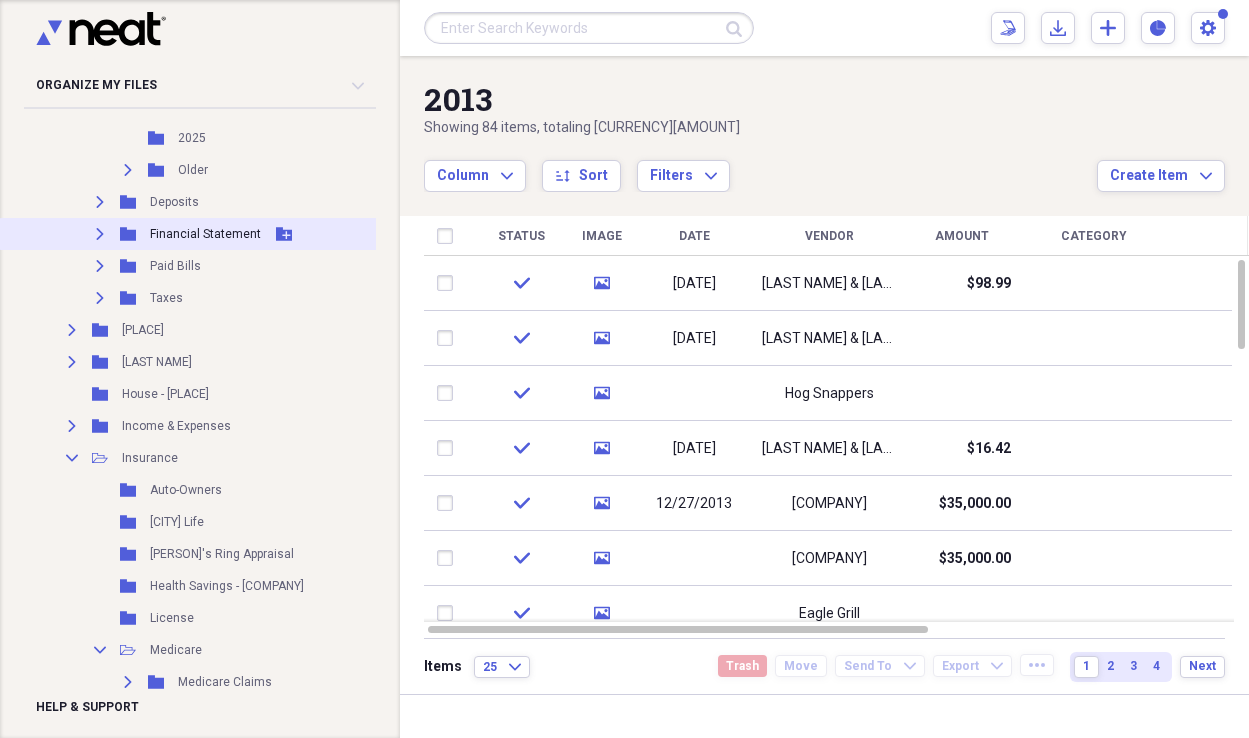 click on "Expand" 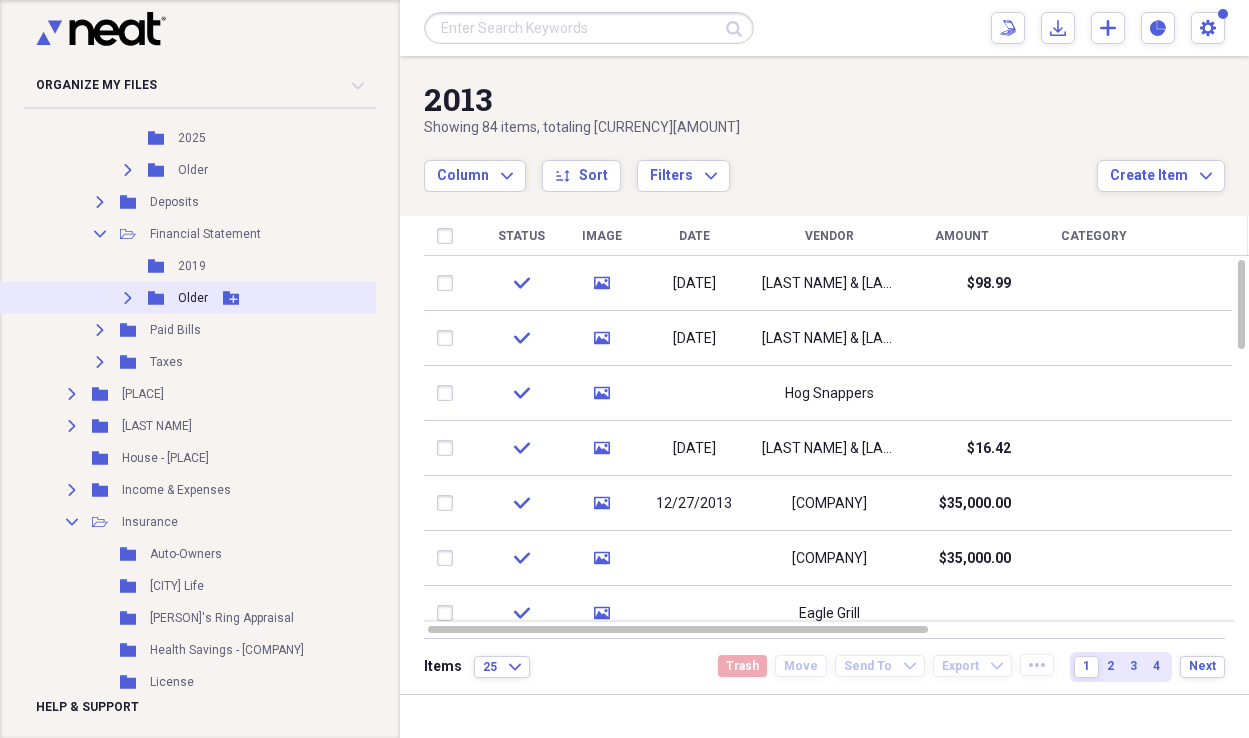 click on "Expand" 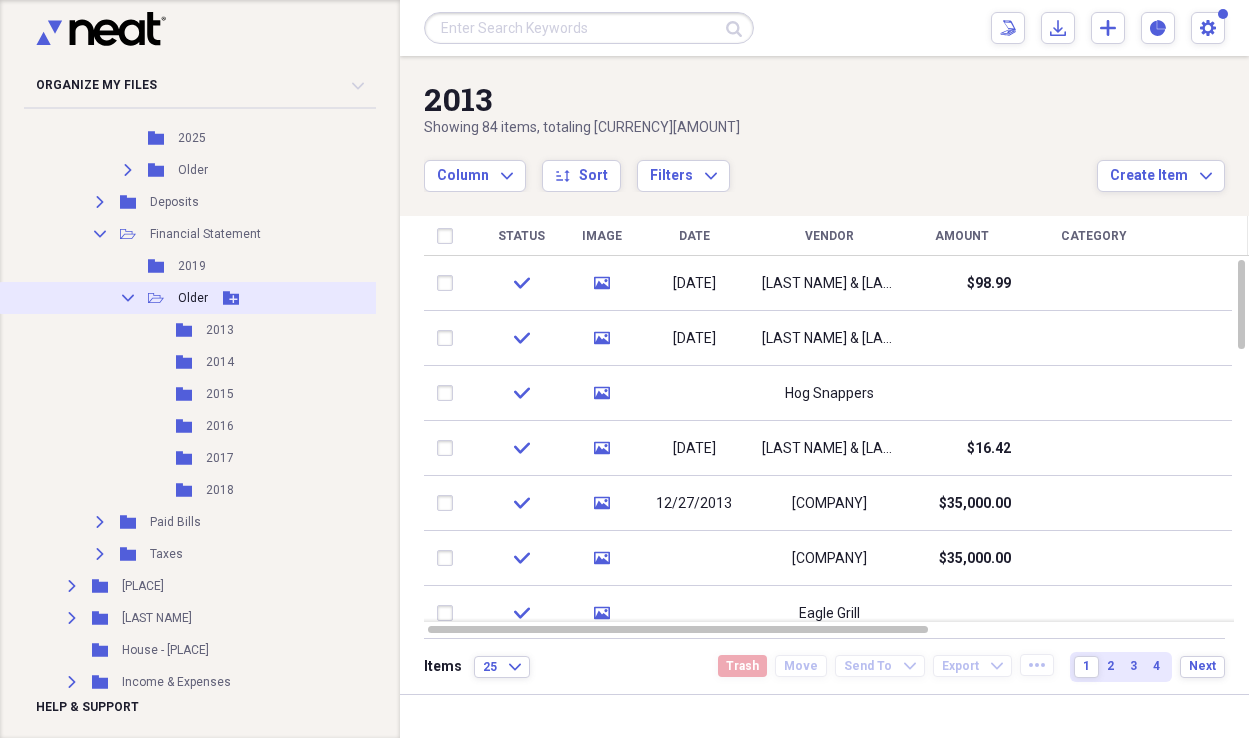 click on "Collapse" at bounding box center (128, 298) 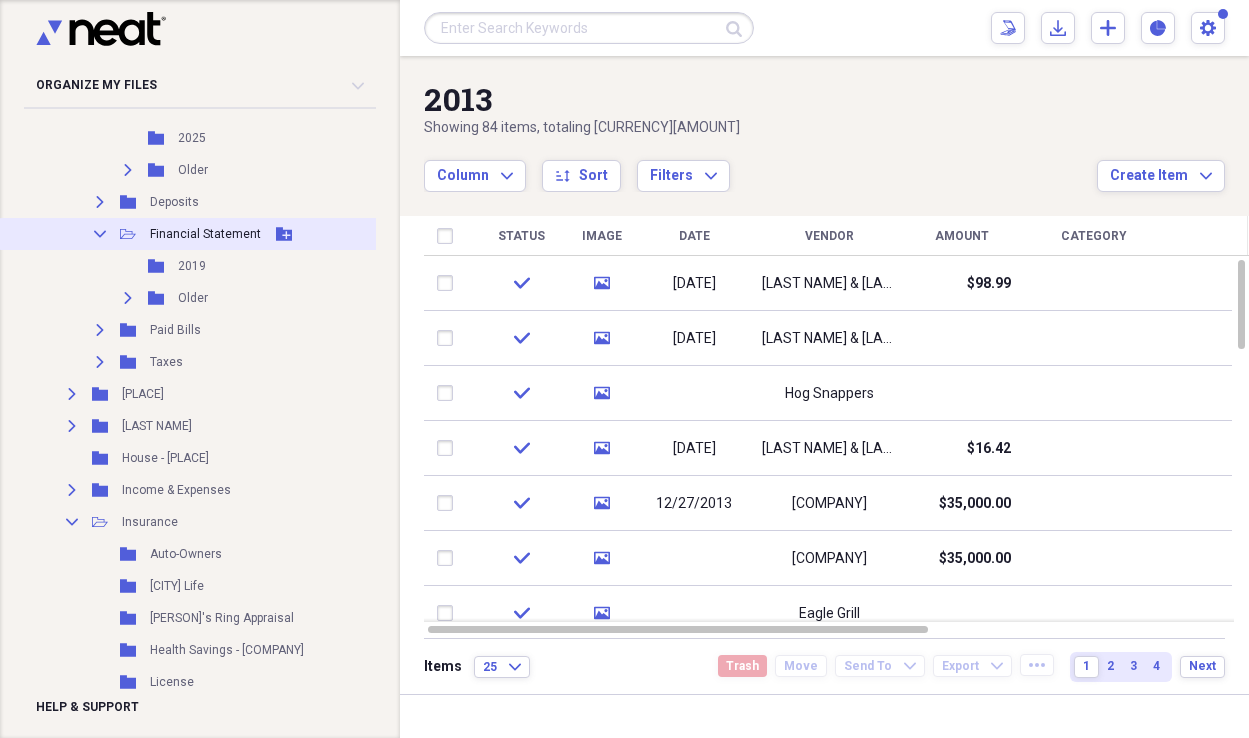 click on "Collapse" 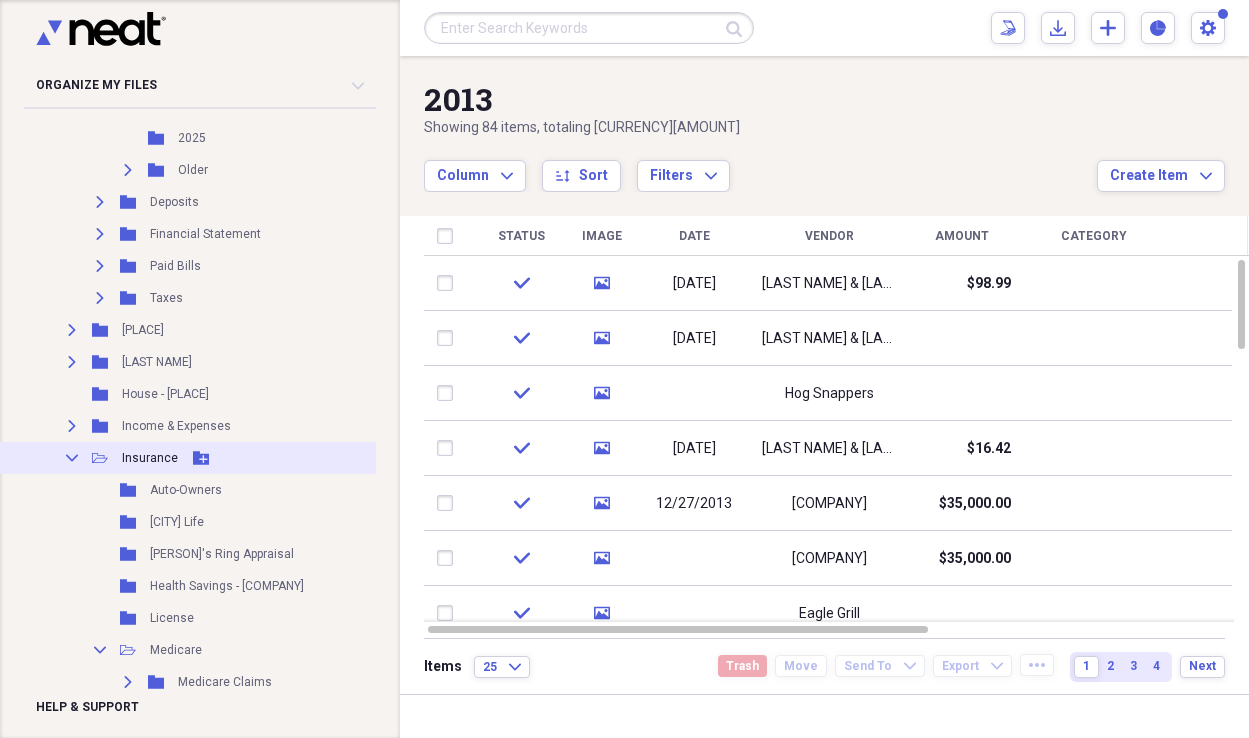 click on "Collapse" 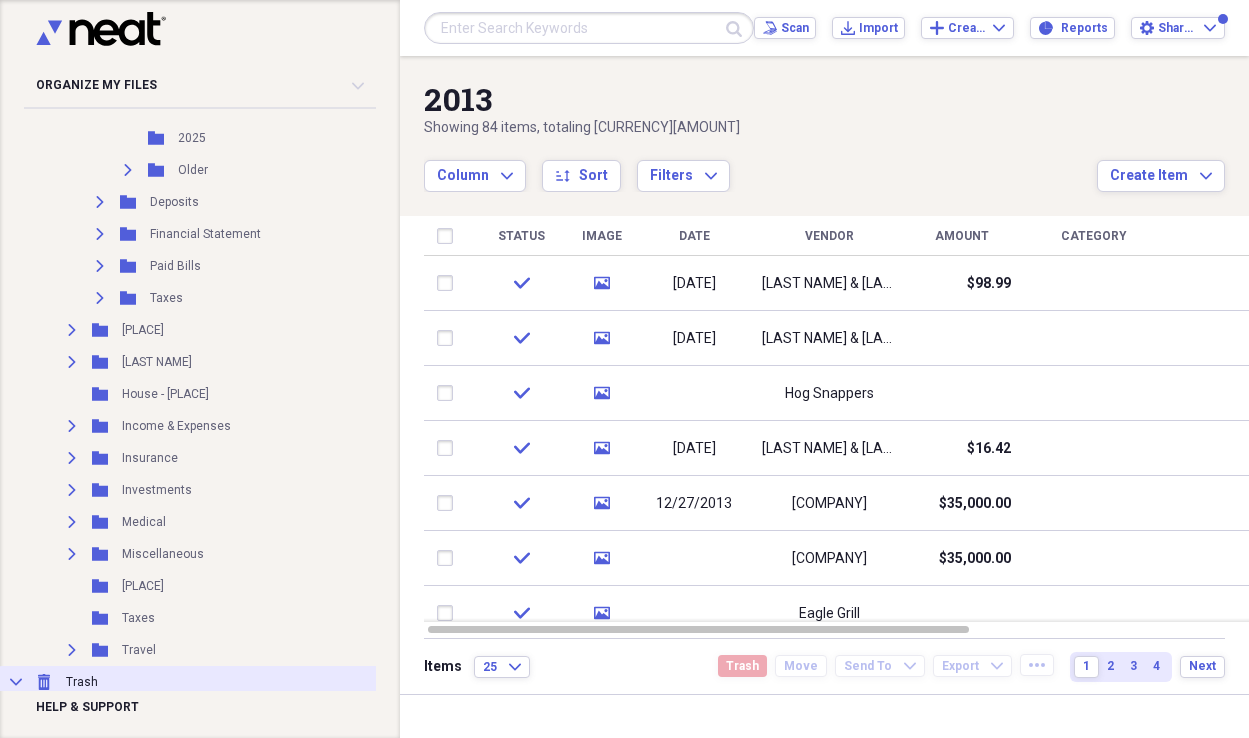 click on "Collapse" 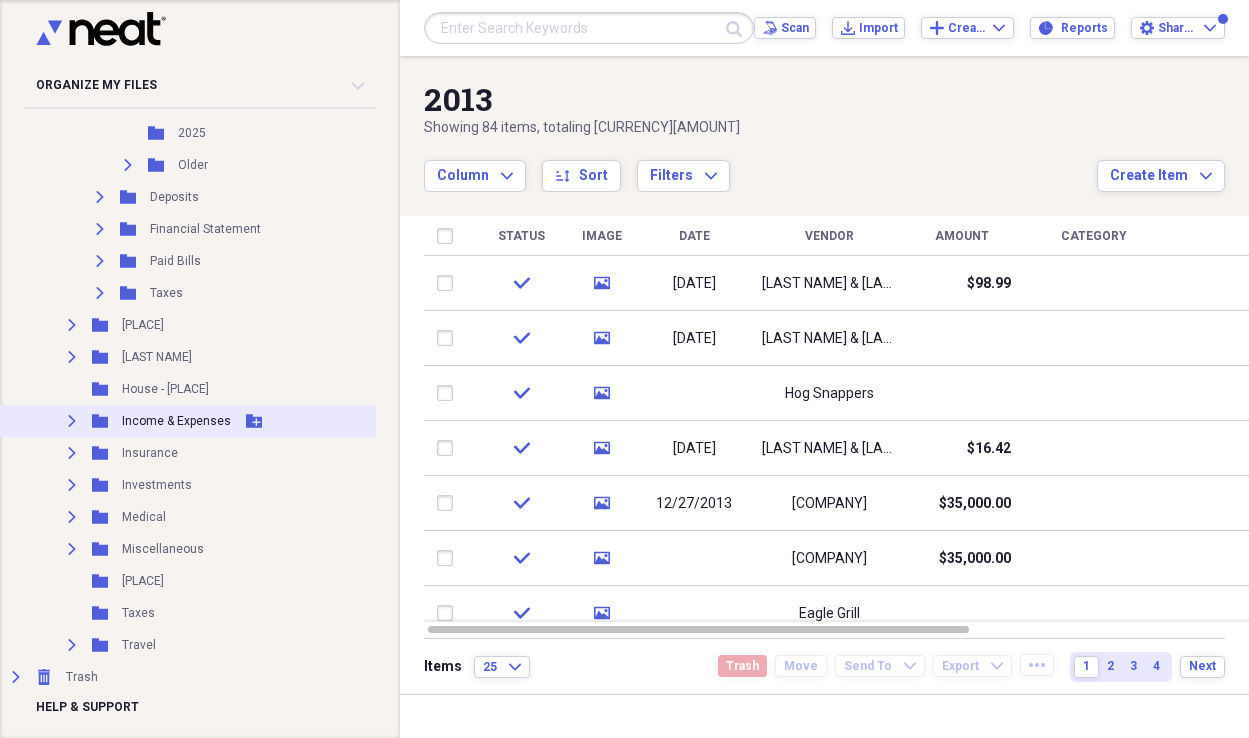 scroll, scrollTop: 1009, scrollLeft: 0, axis: vertical 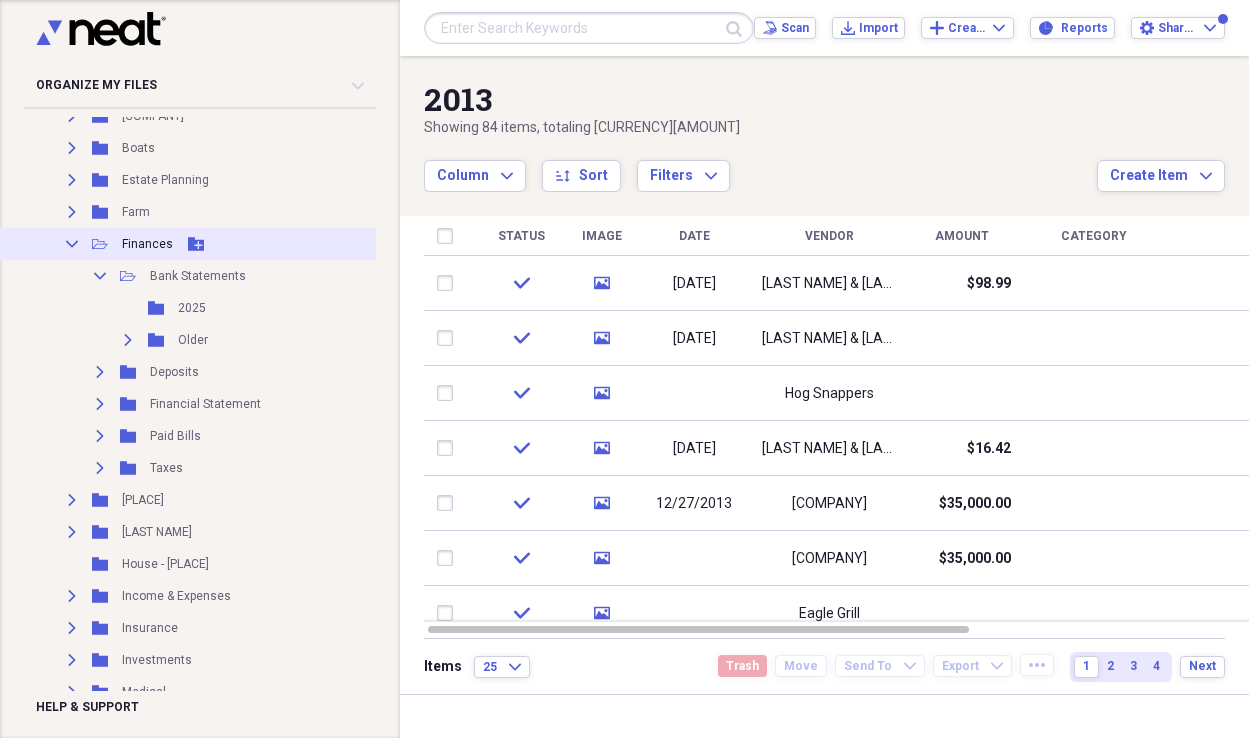 click on "Collapse" 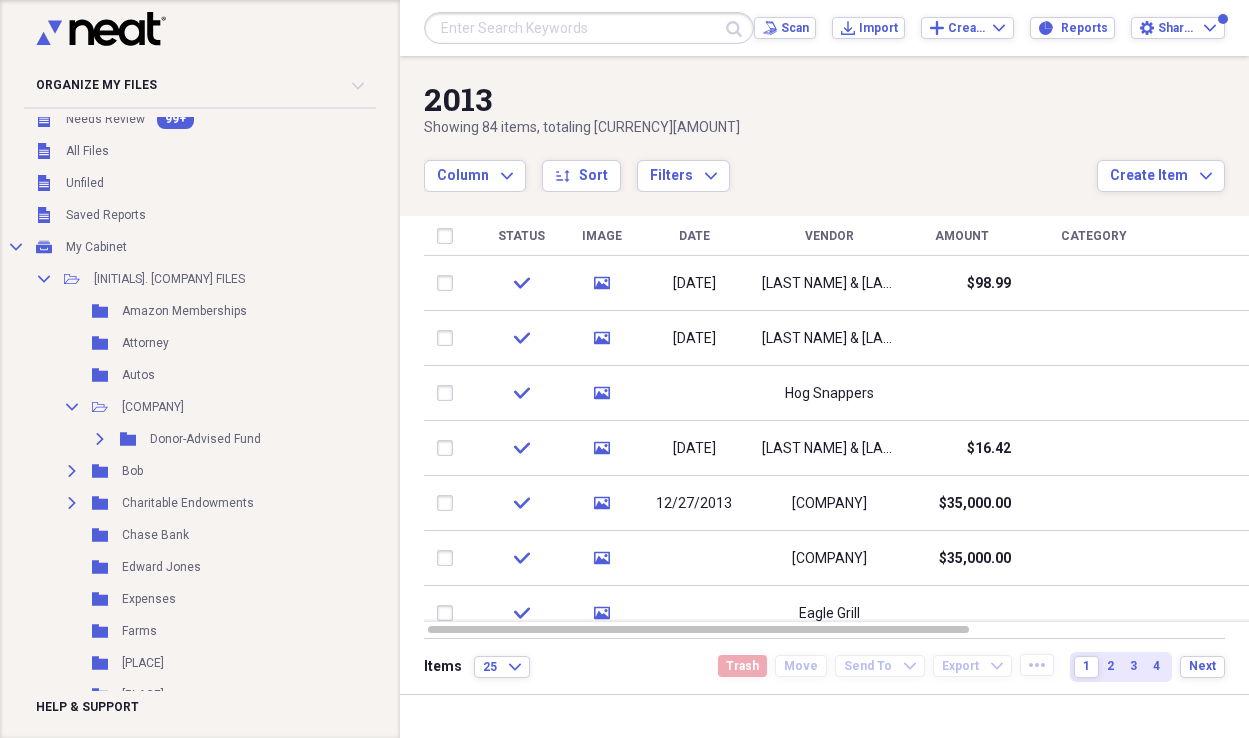scroll, scrollTop: 0, scrollLeft: 0, axis: both 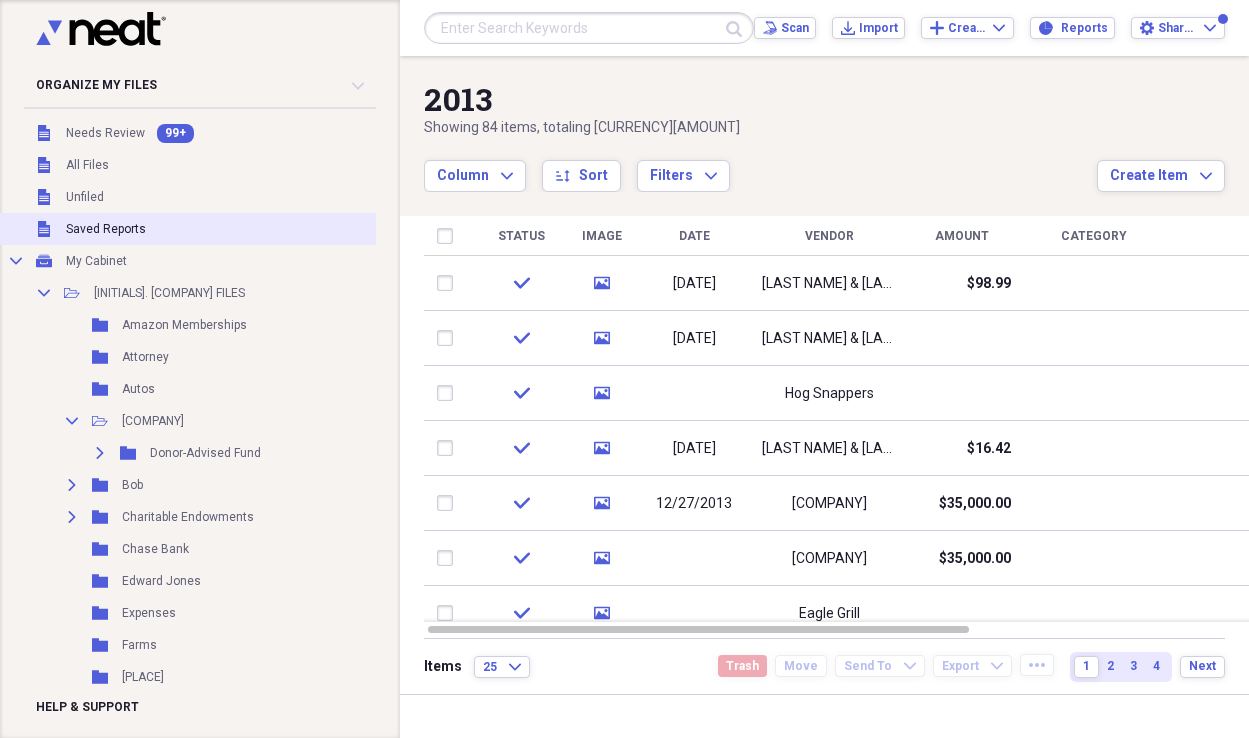 click on "Saved Reports" at bounding box center [106, 229] 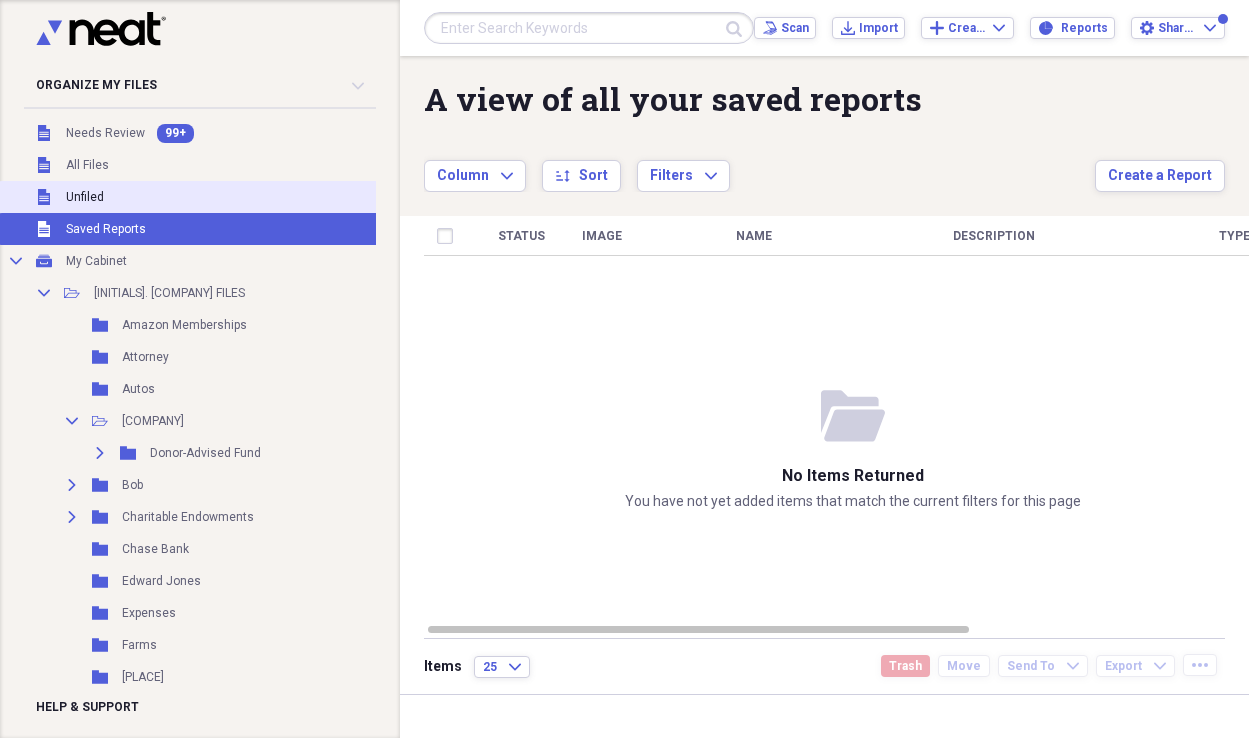 click on "Unfiled" at bounding box center (85, 197) 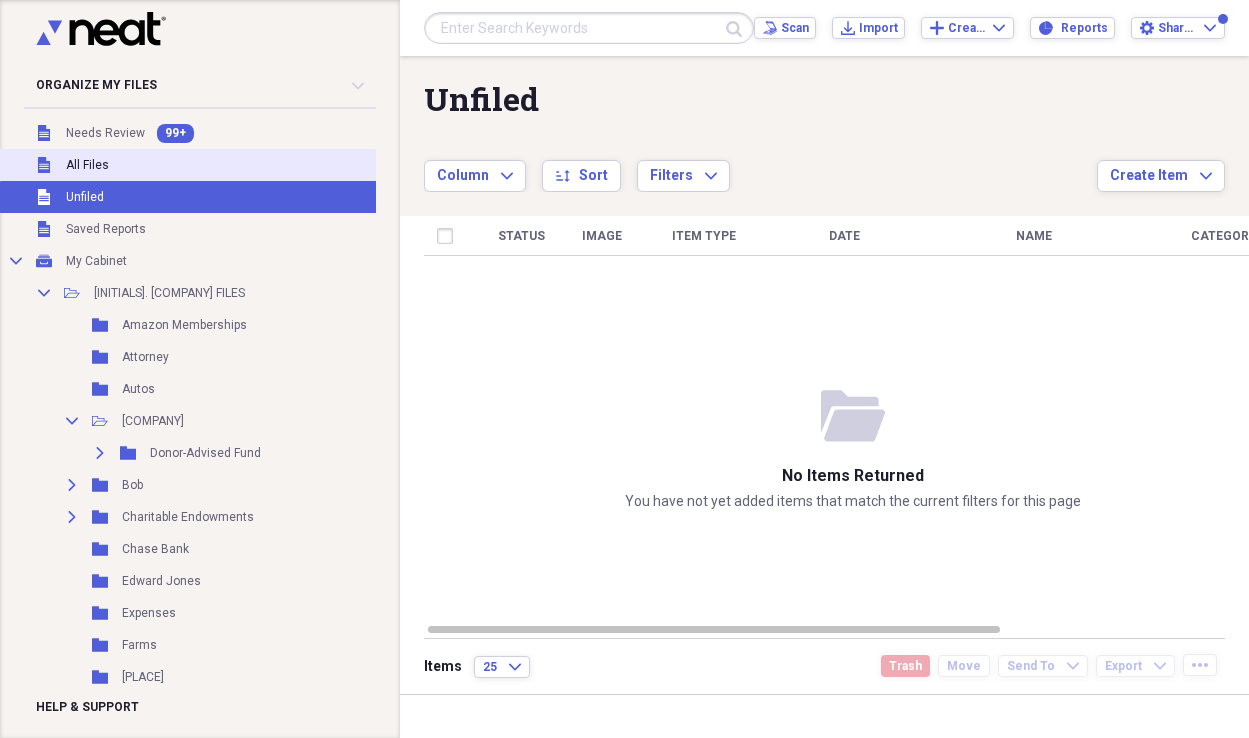 click on "All Files" at bounding box center [87, 165] 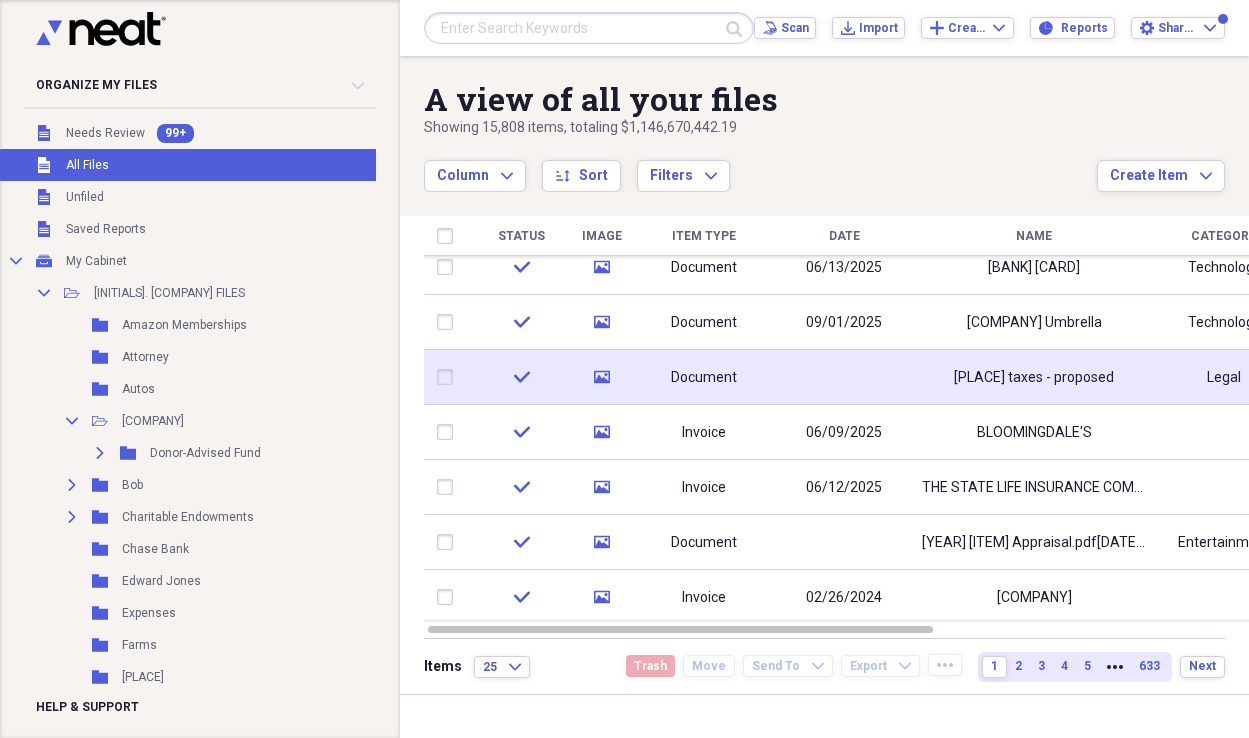 click on "media" at bounding box center [601, 377] 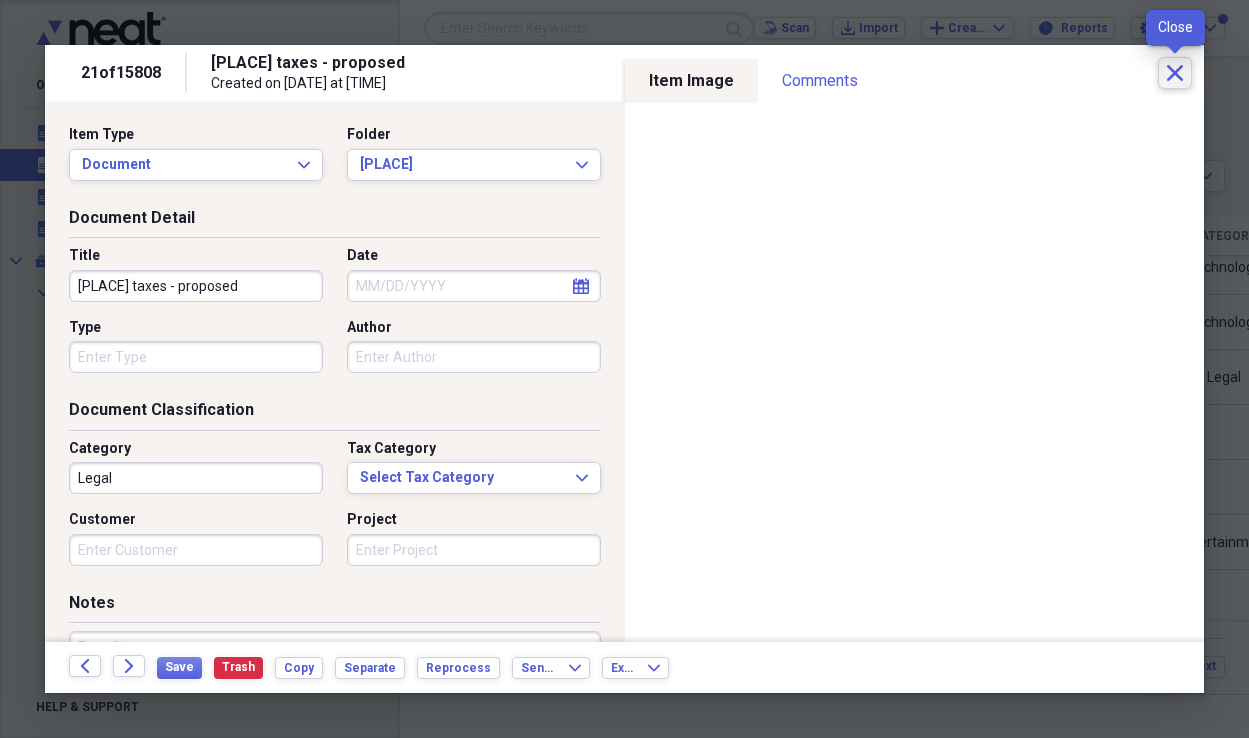 click on "Close" 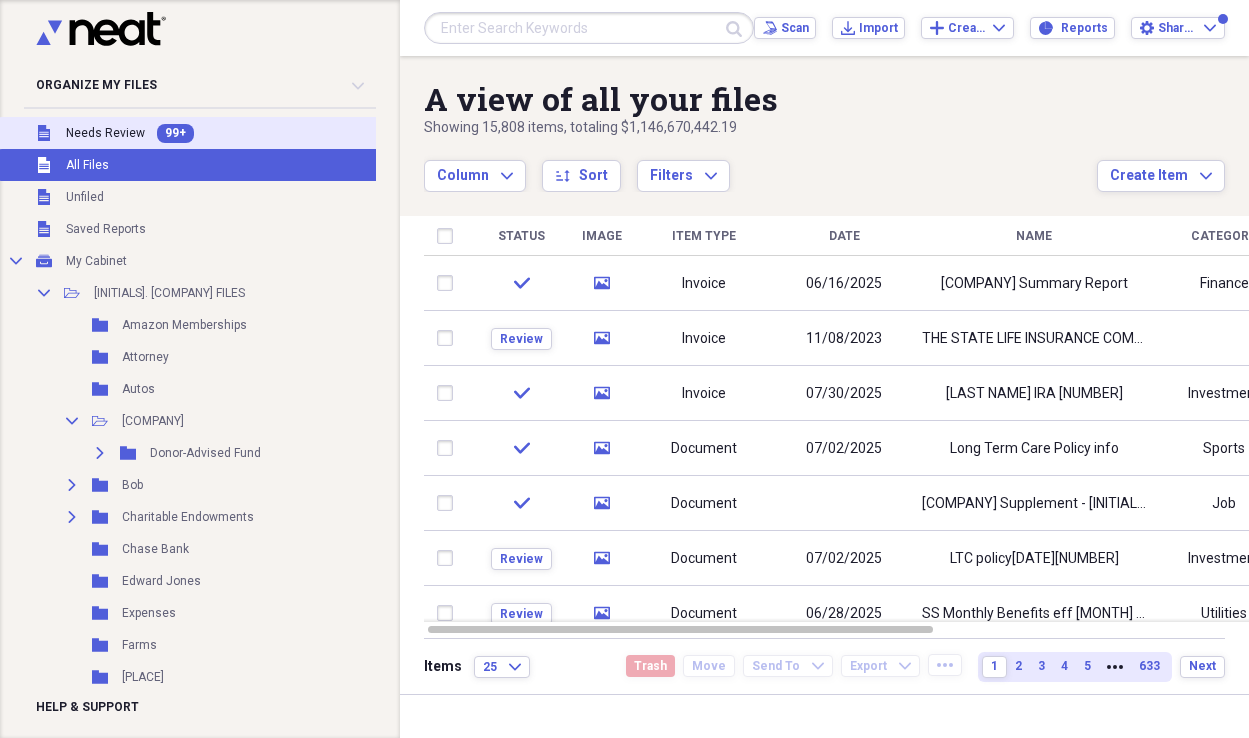click on "Unfiled Needs Review 99+" at bounding box center [193, 133] 